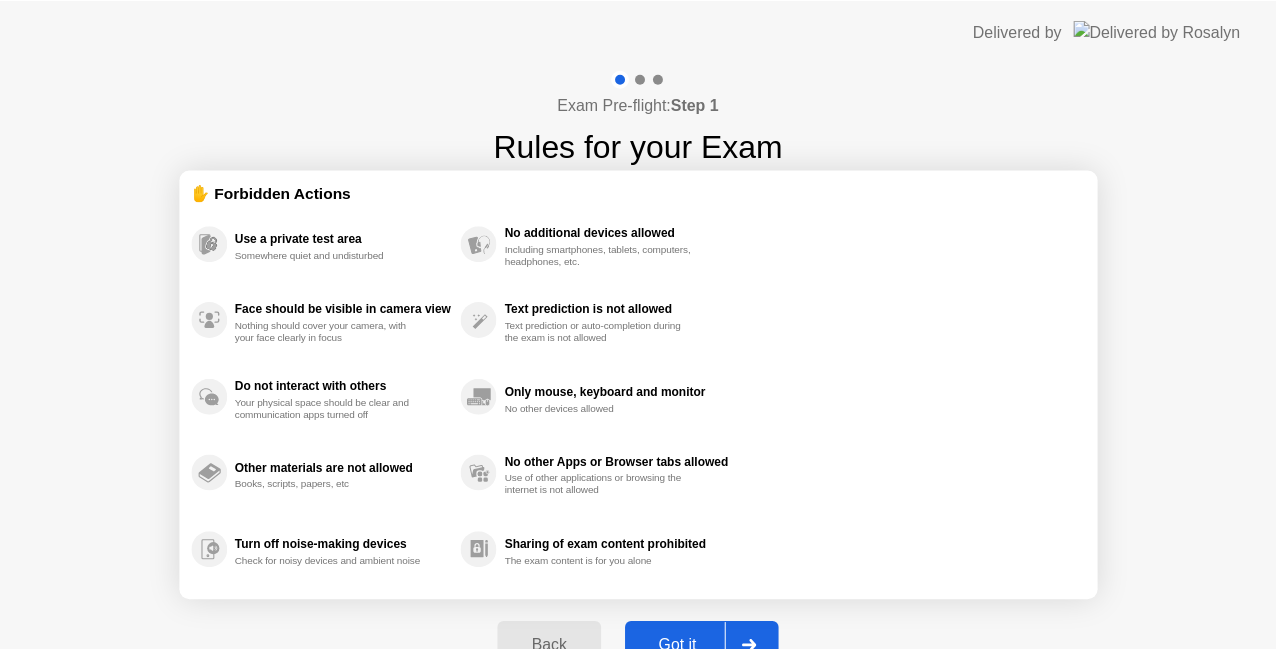 scroll, scrollTop: 0, scrollLeft: 0, axis: both 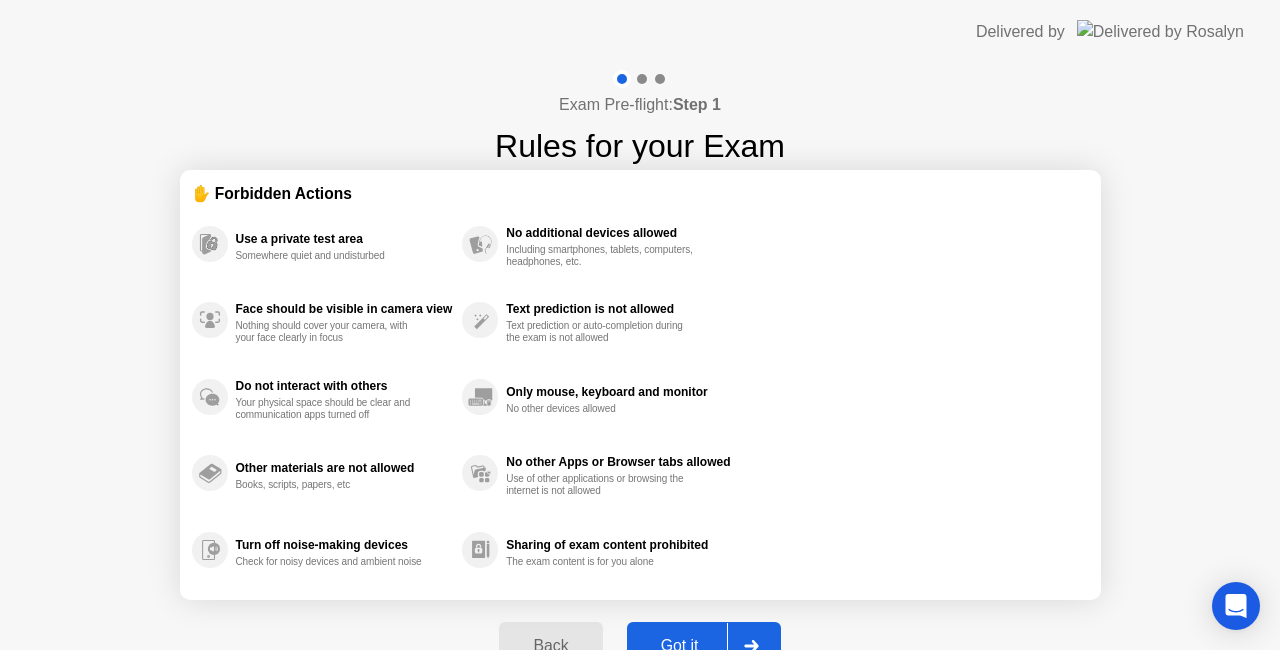 click 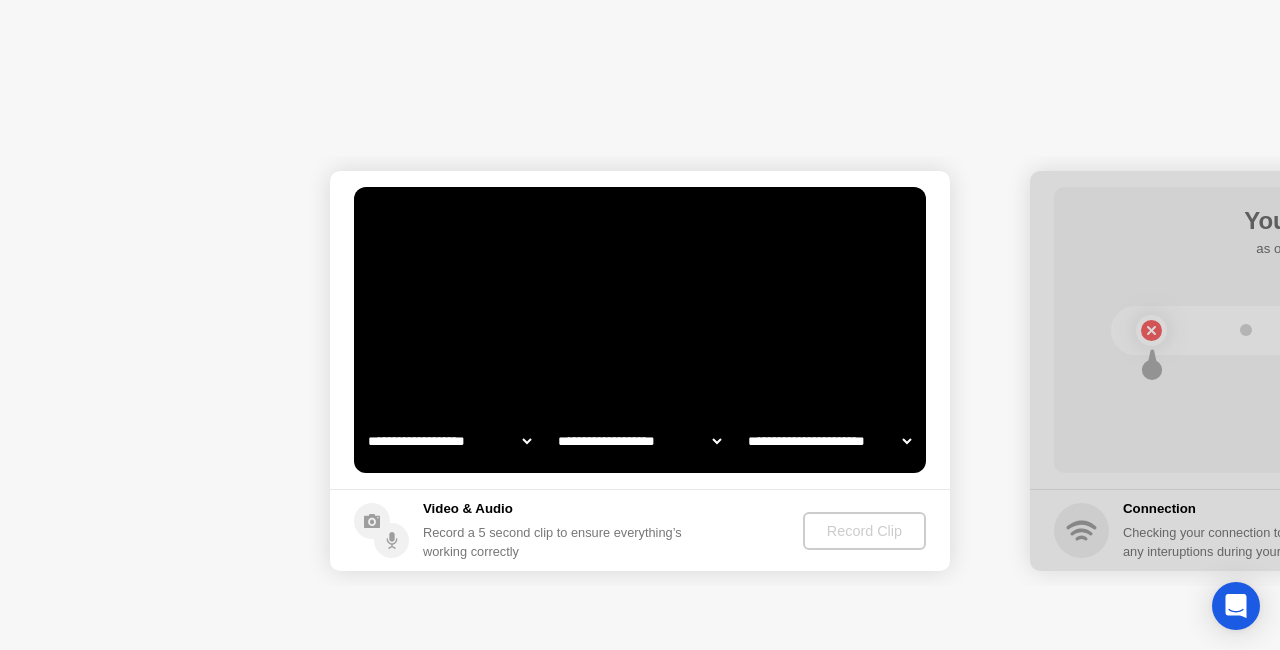 select on "**********" 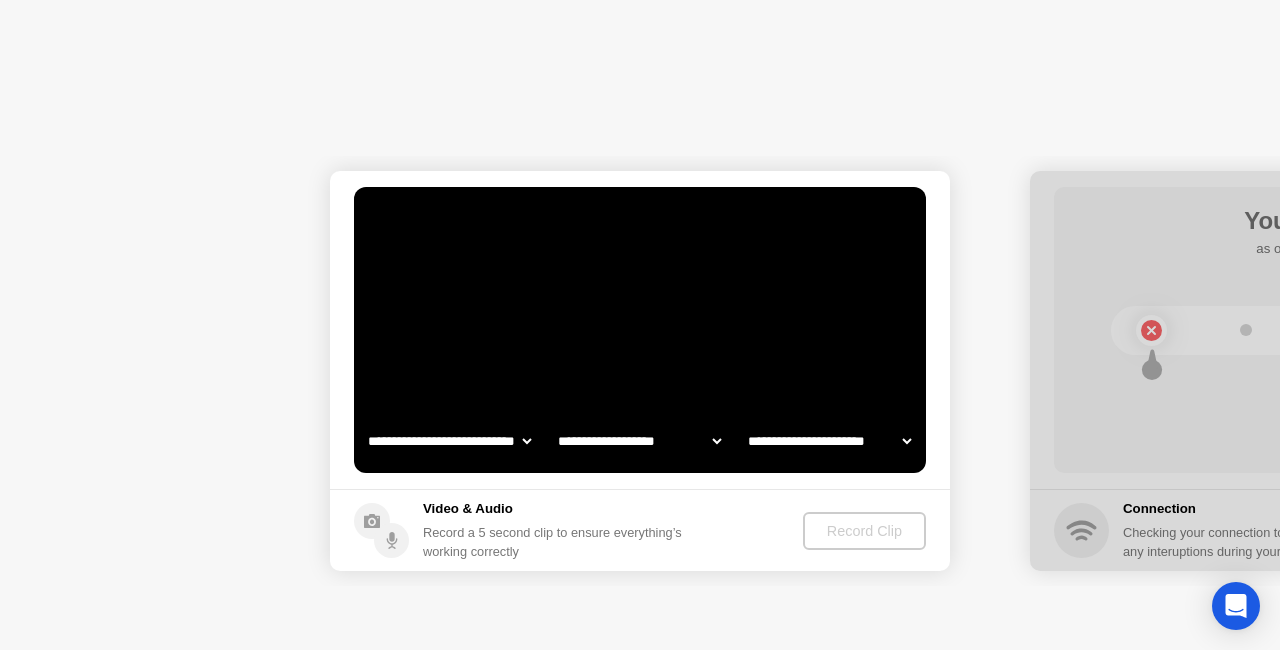 select on "*******" 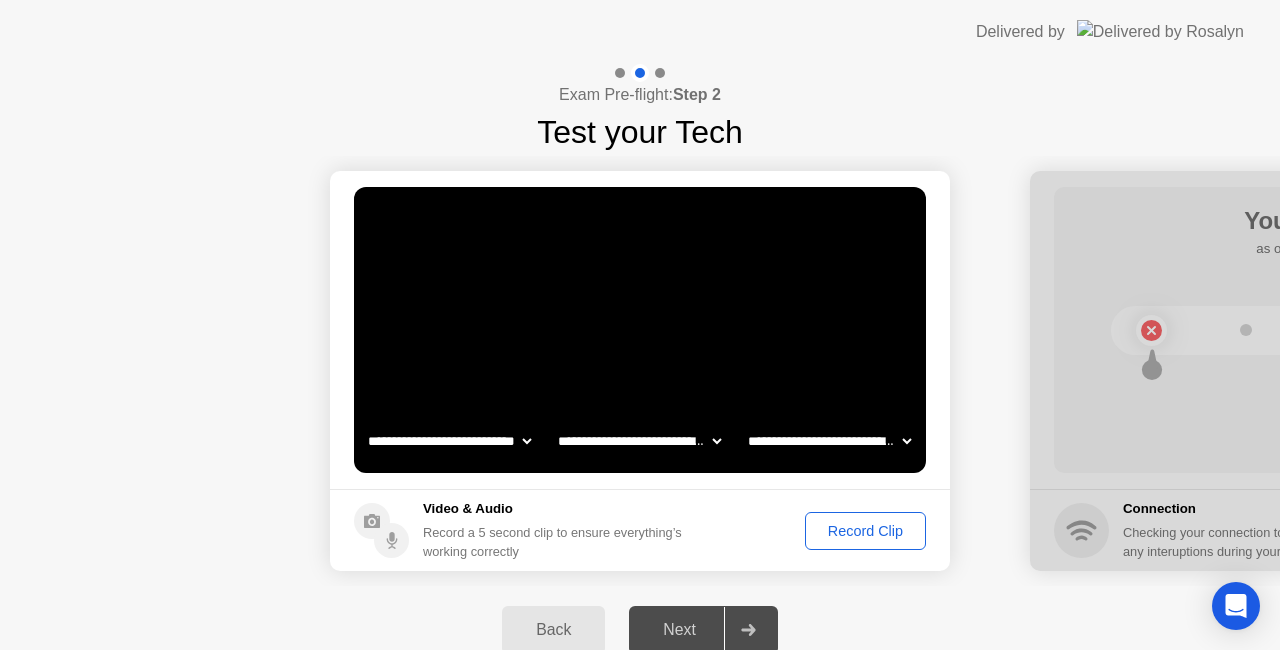 click on "Record Clip" 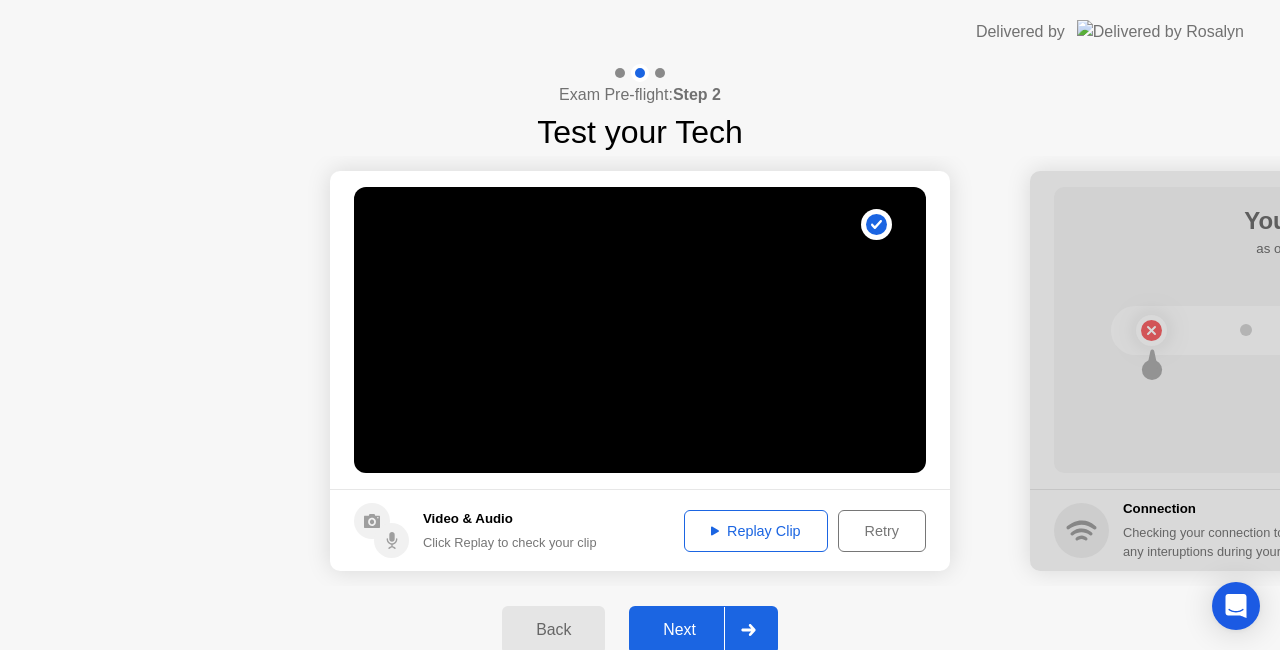 click 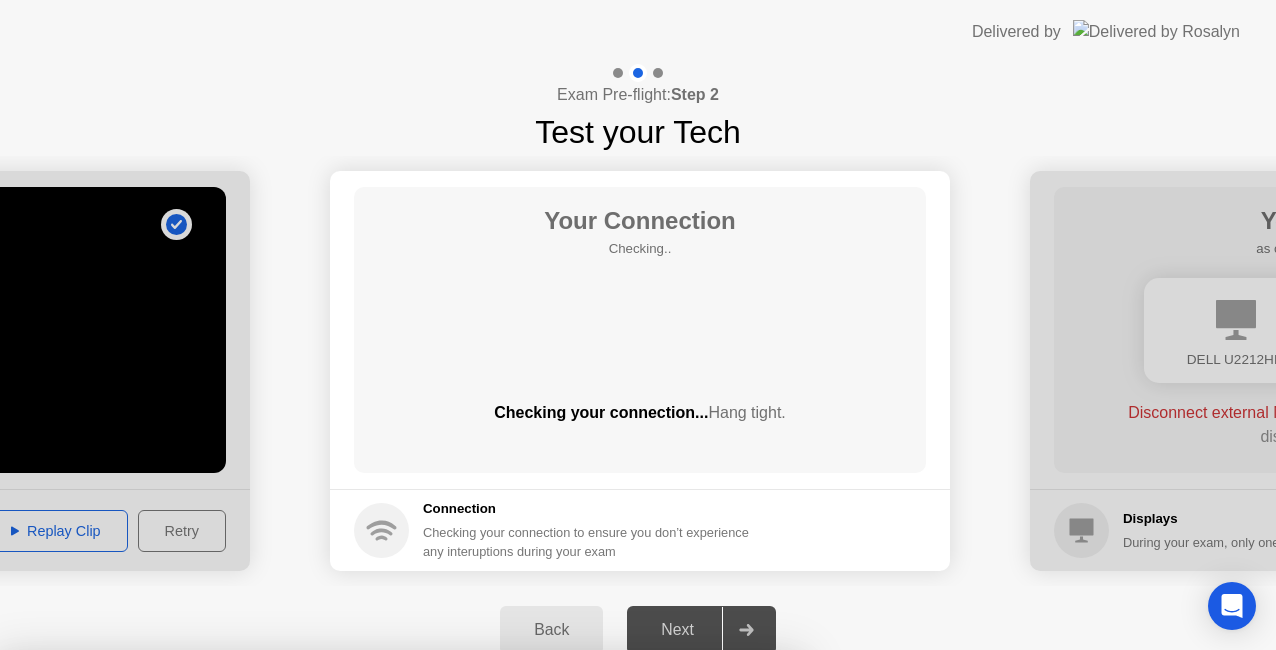 click on "Close App" at bounding box center (400, 1006) 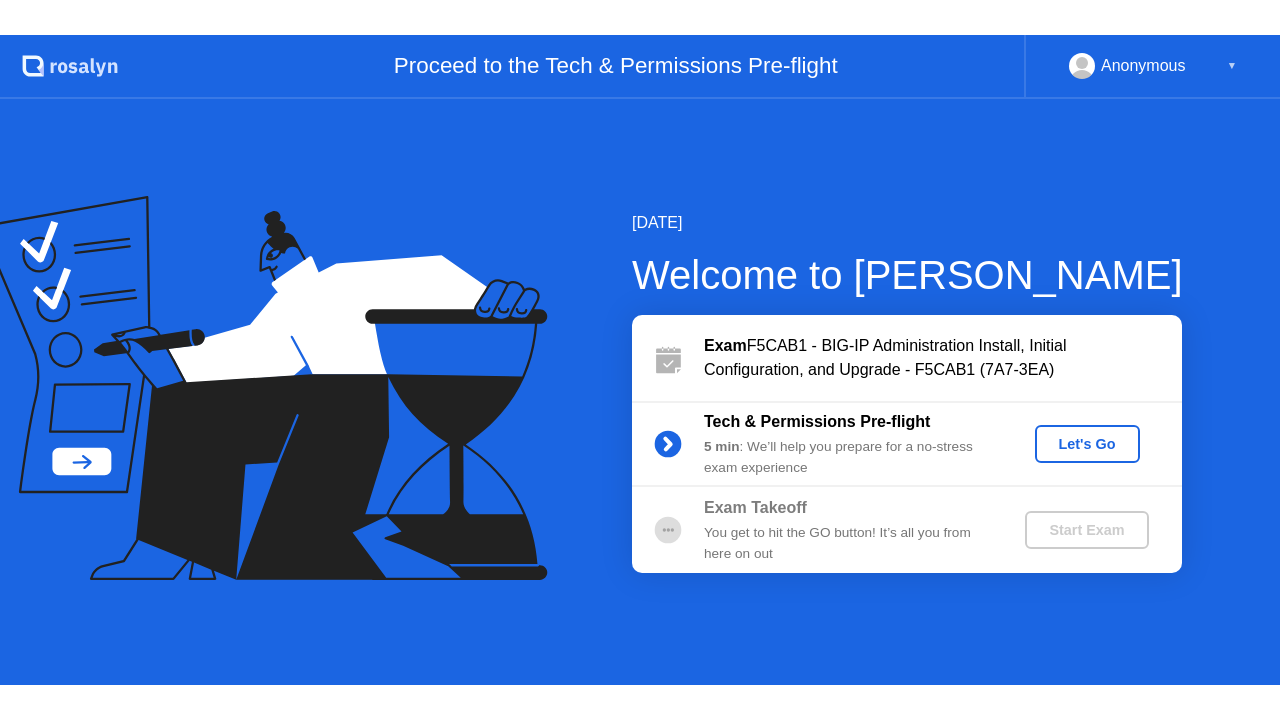 scroll, scrollTop: 0, scrollLeft: 0, axis: both 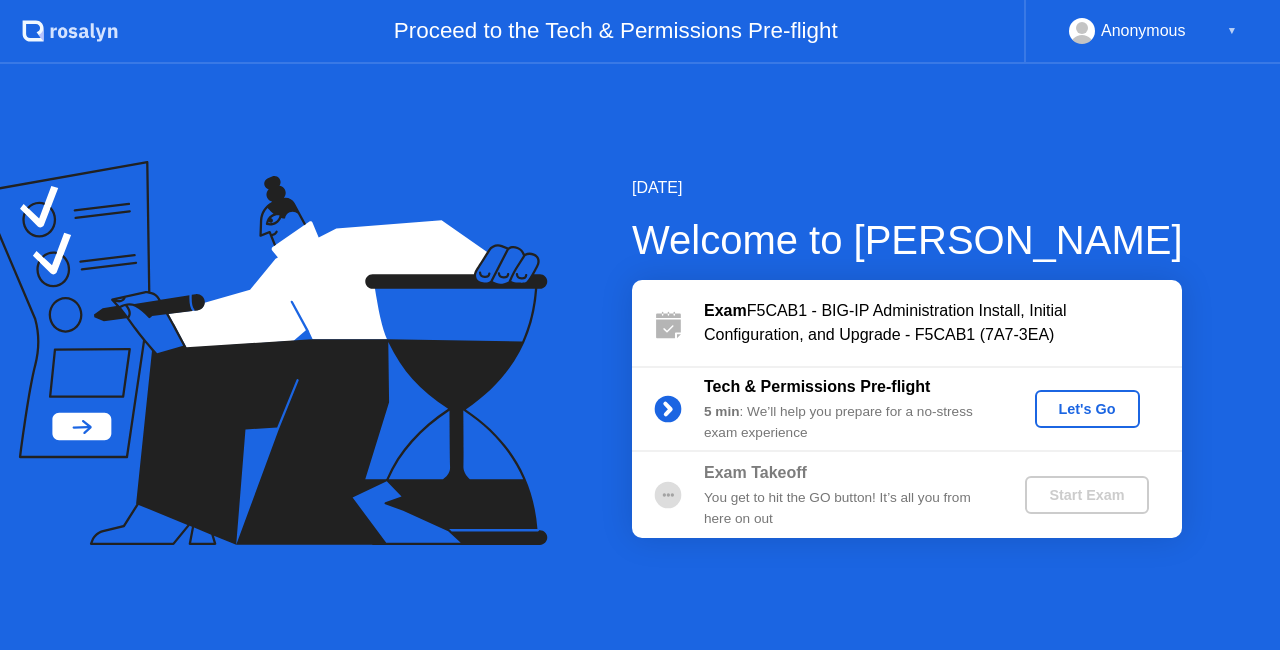 click on "Let's Go" 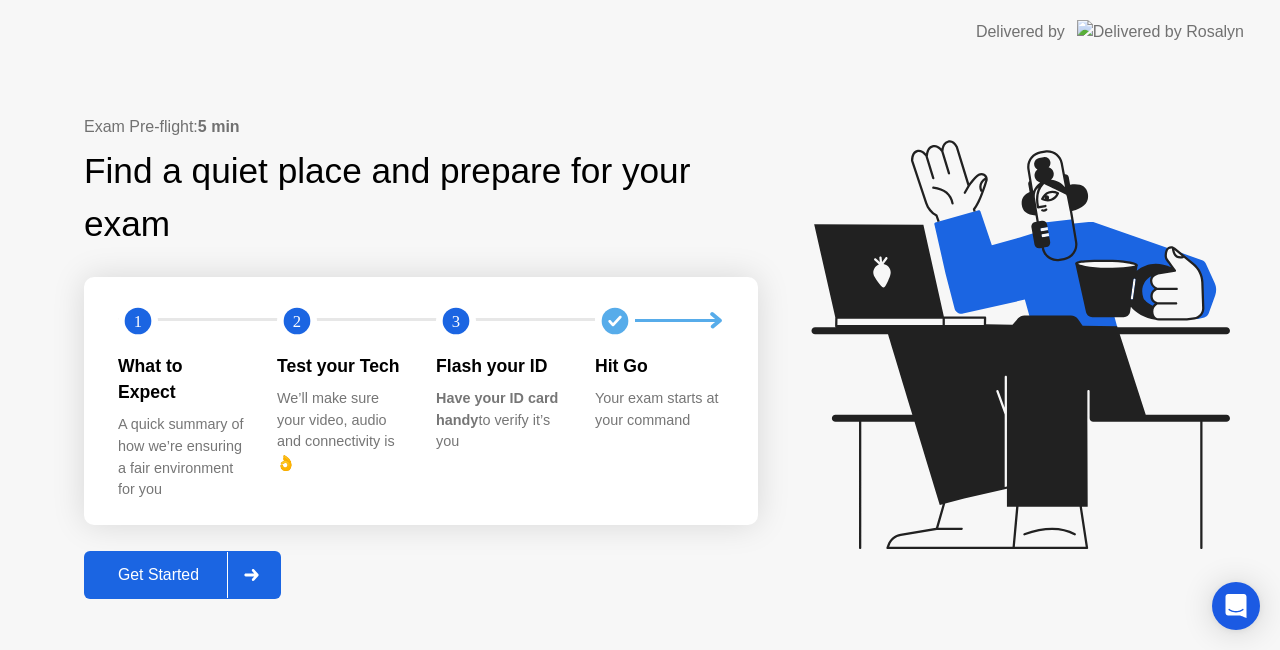 click 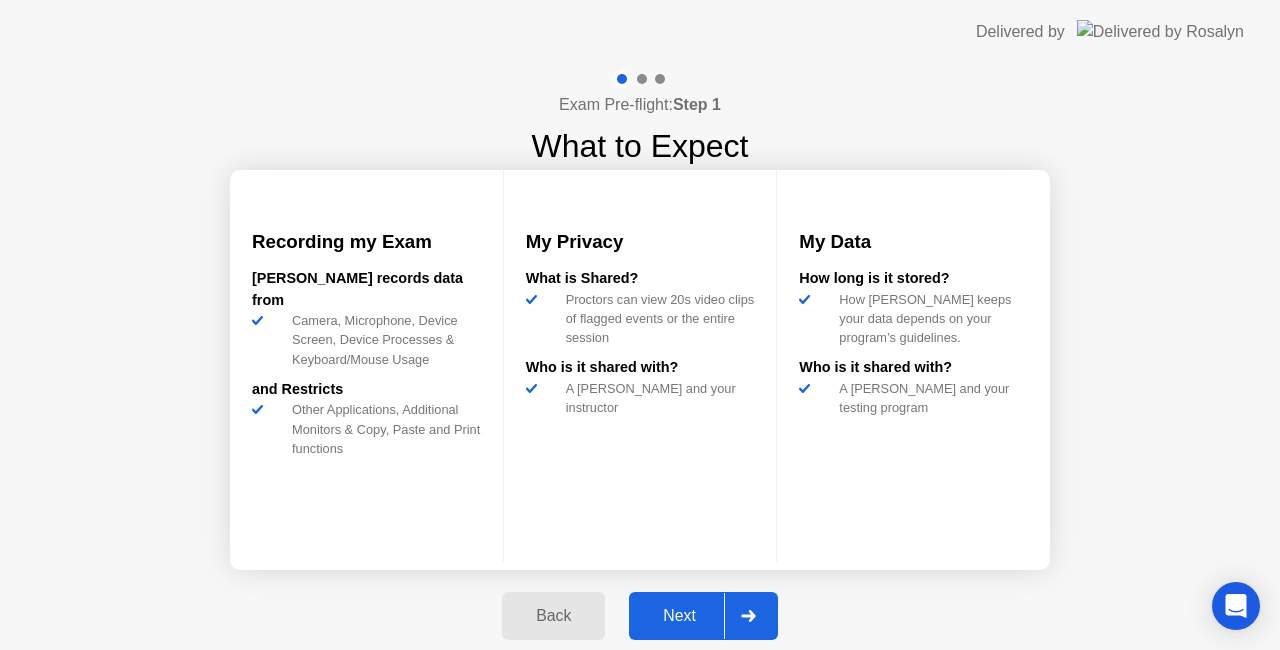 click 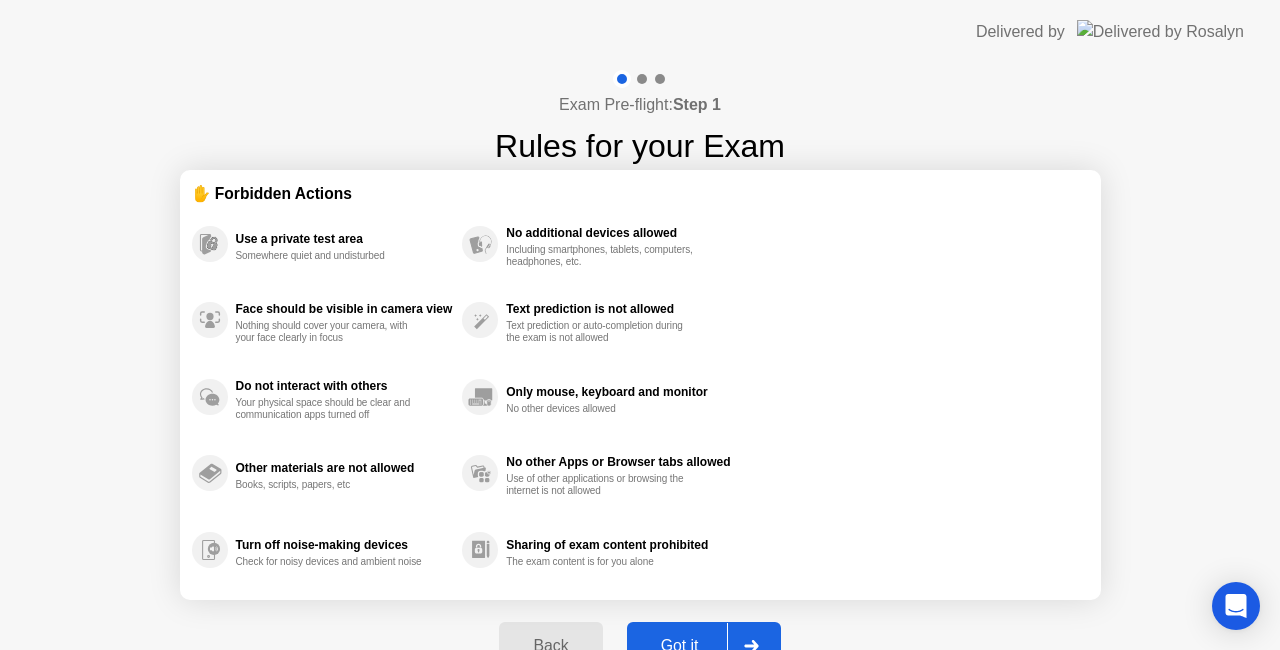 click 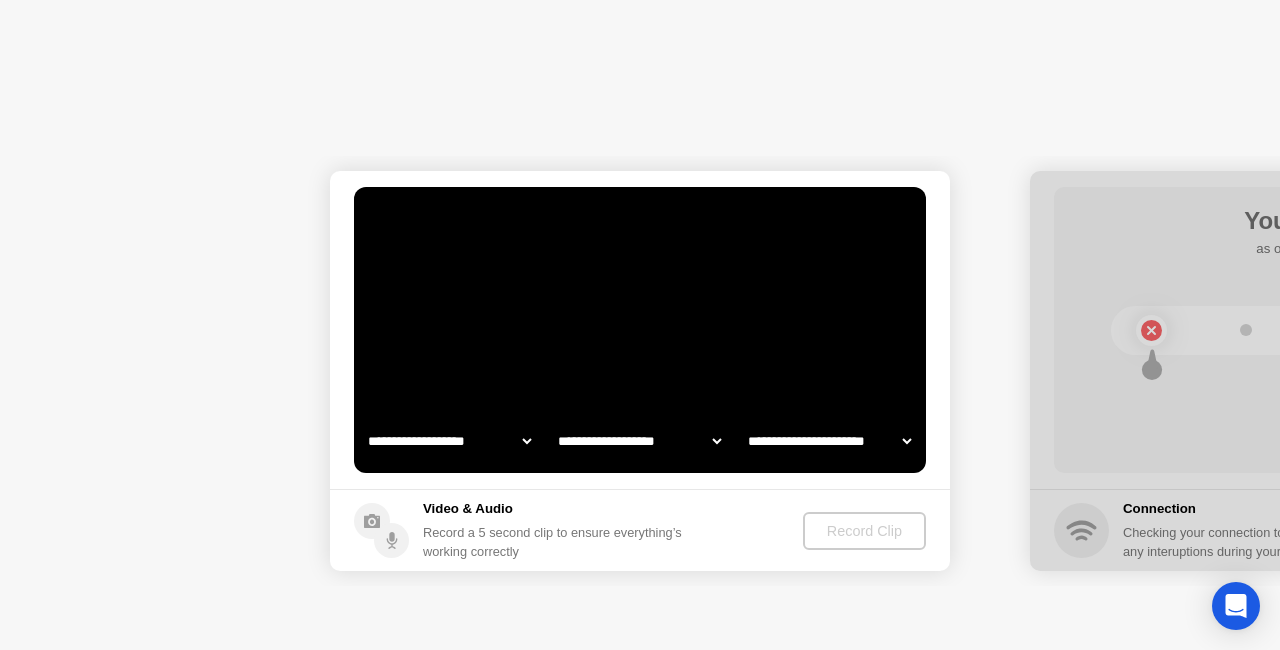 select on "**********" 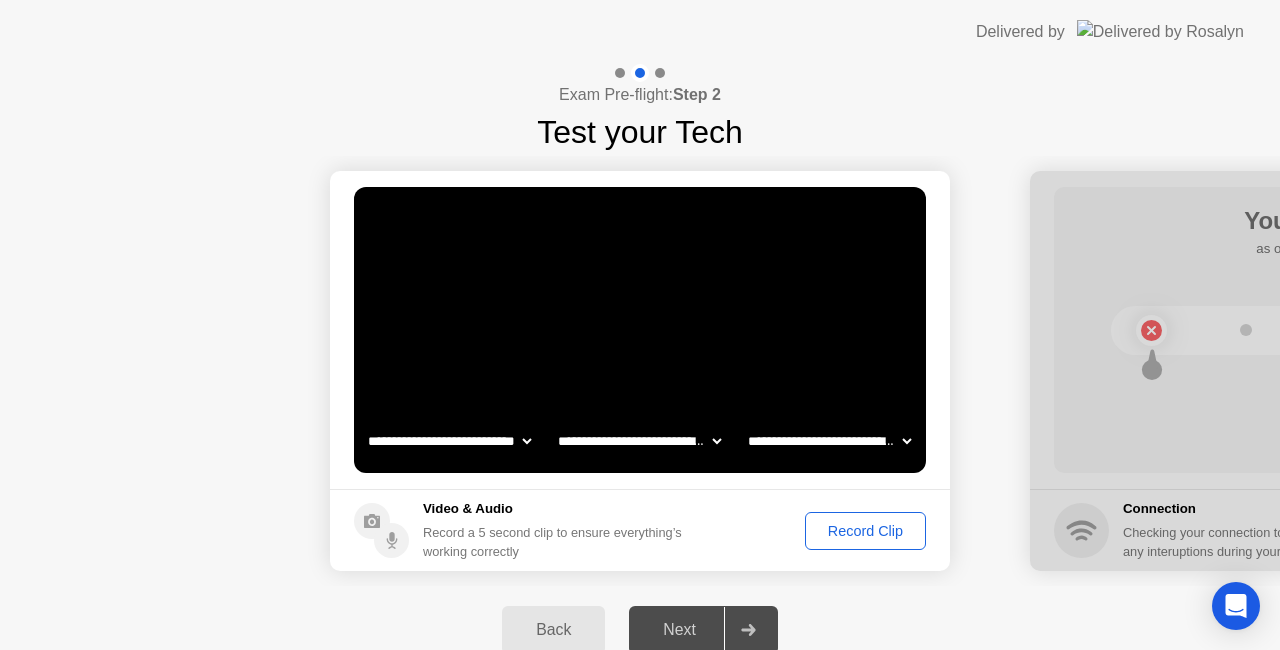 click on "Record Clip" 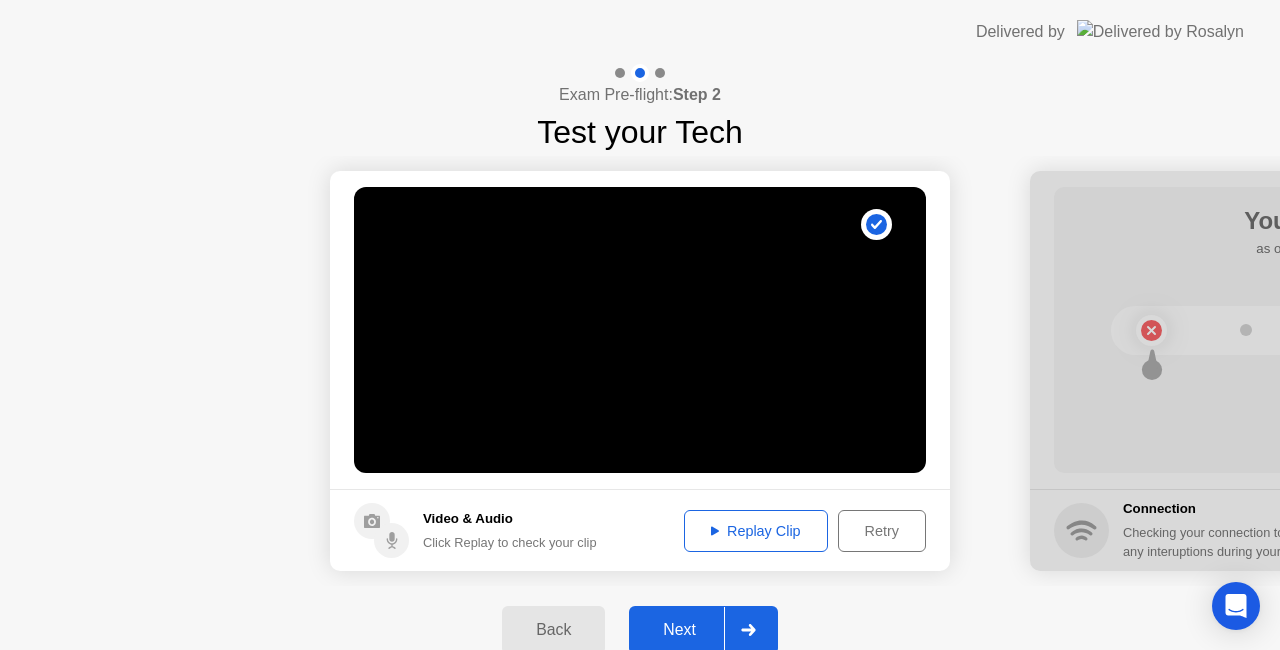 click 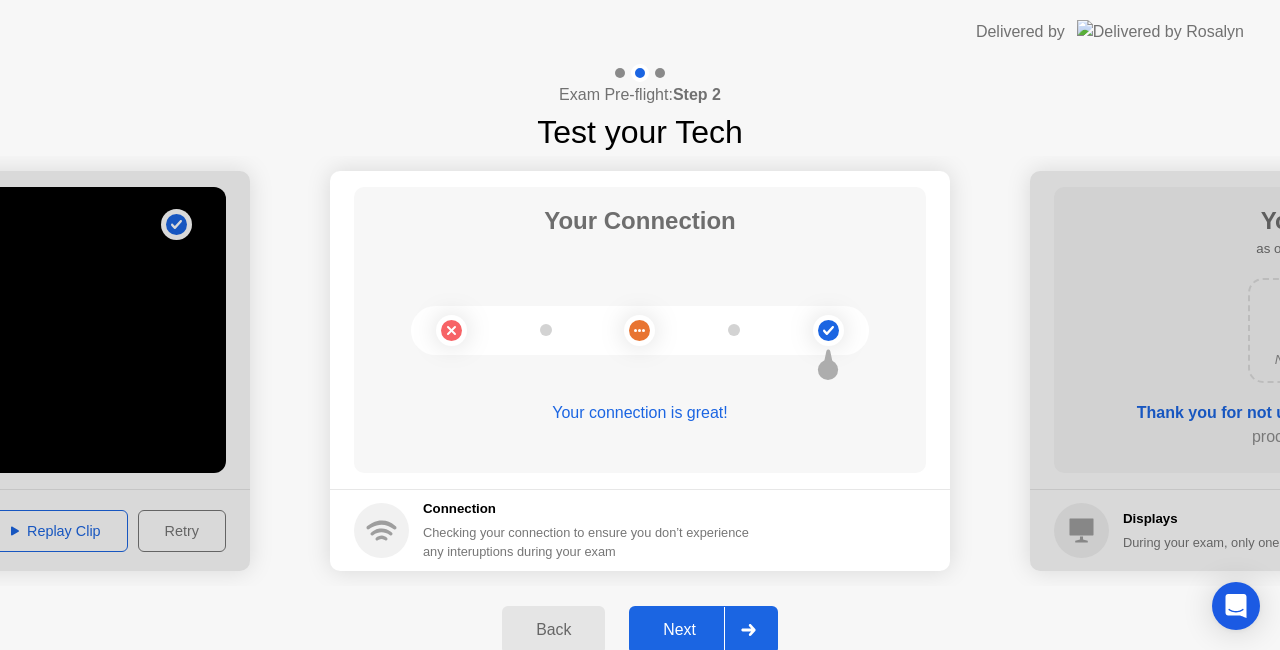 click 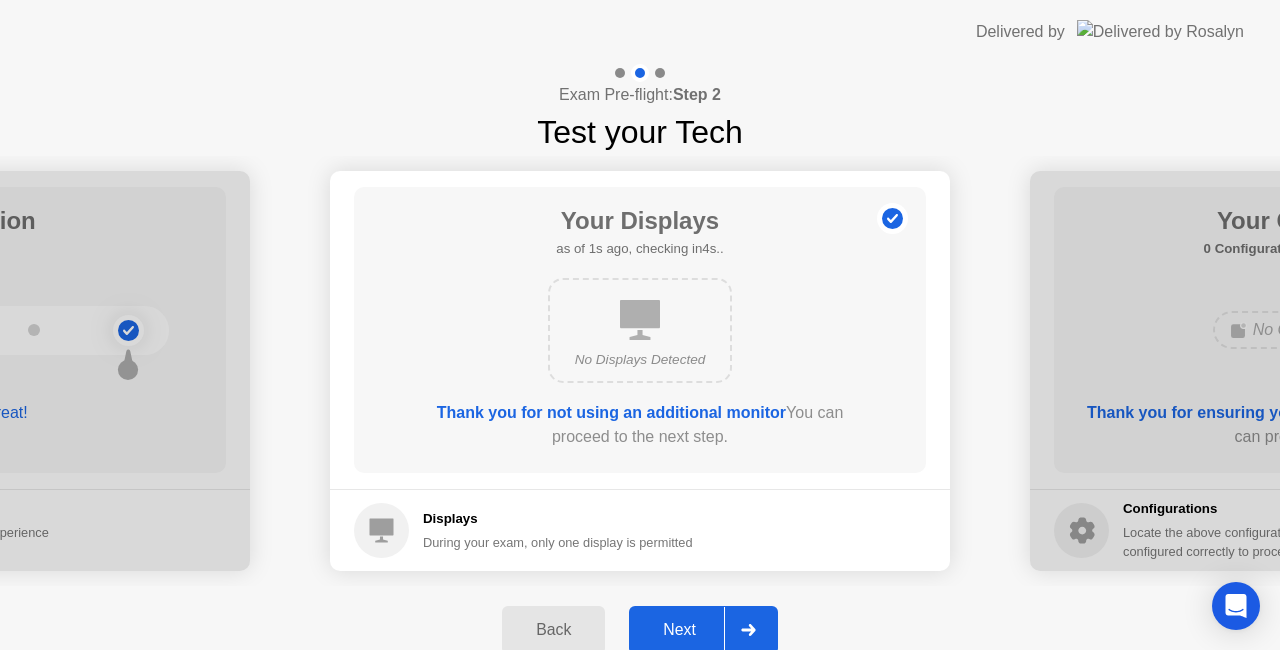click 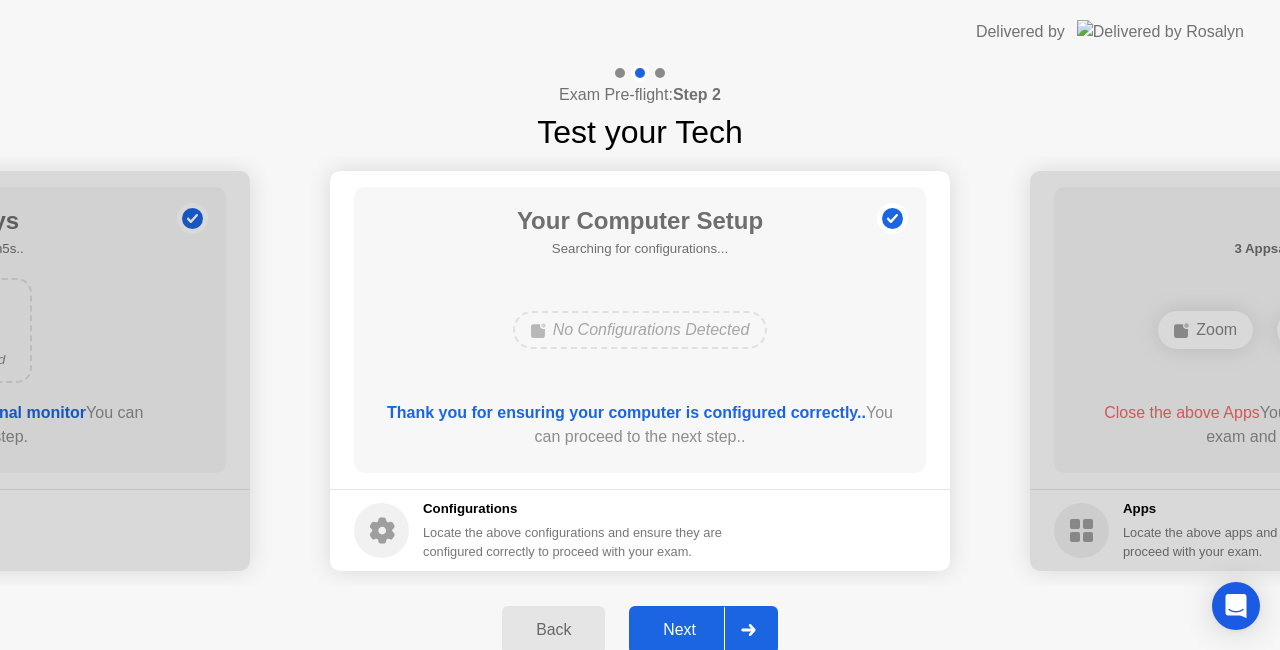 click 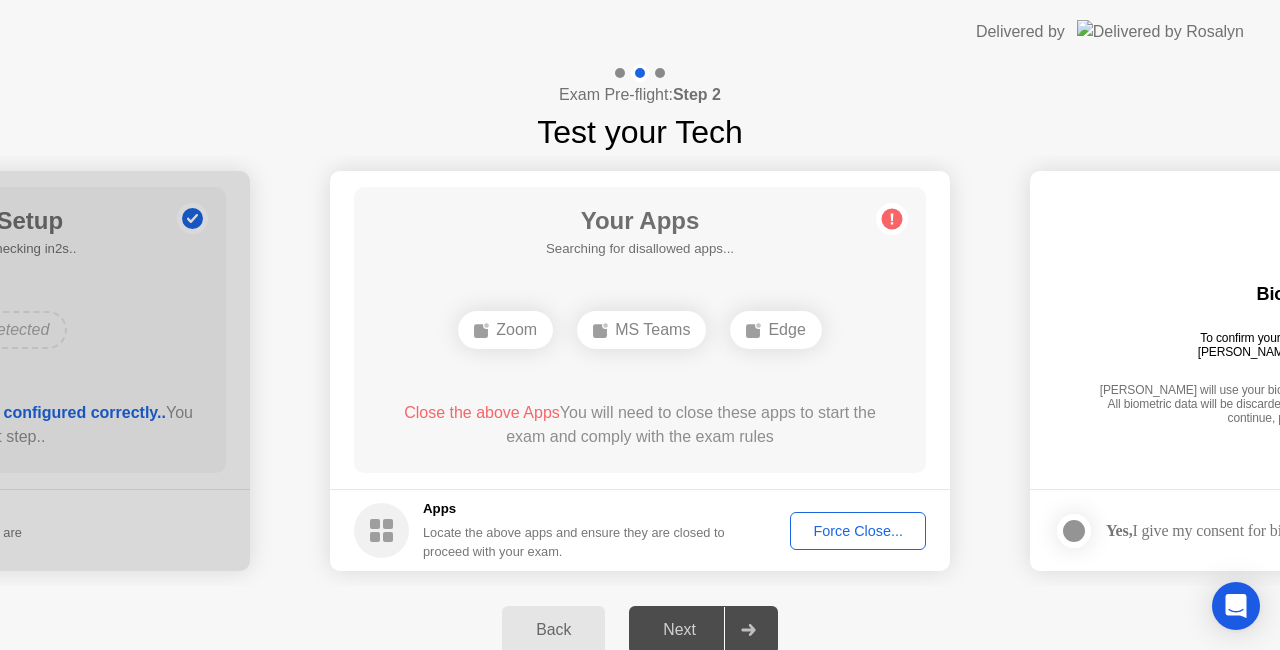 click on "Force Close..." 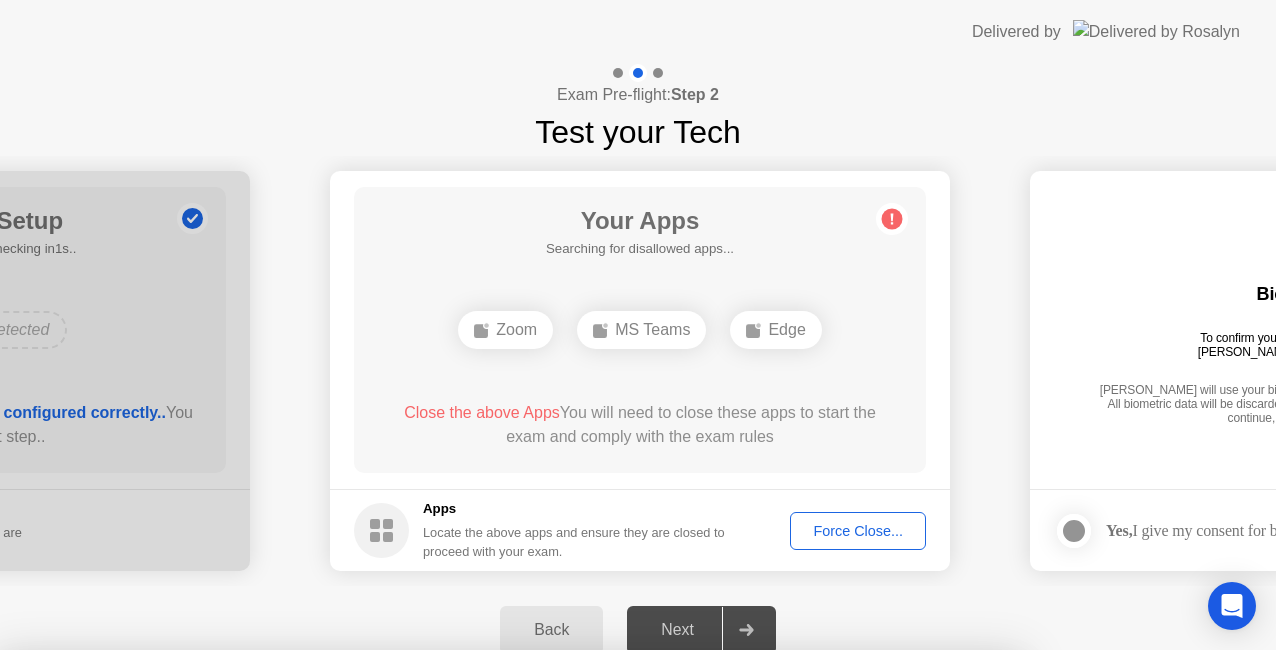 click on "Confirm" at bounding box center [577, 926] 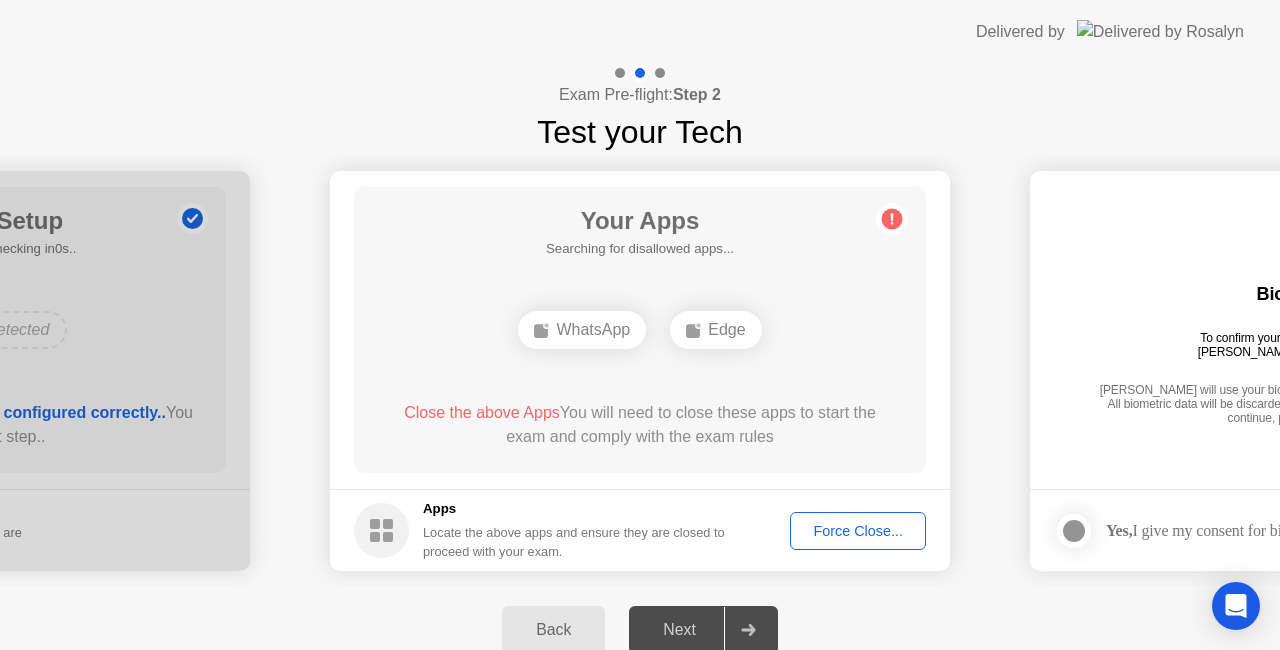 click on "Force Close..." 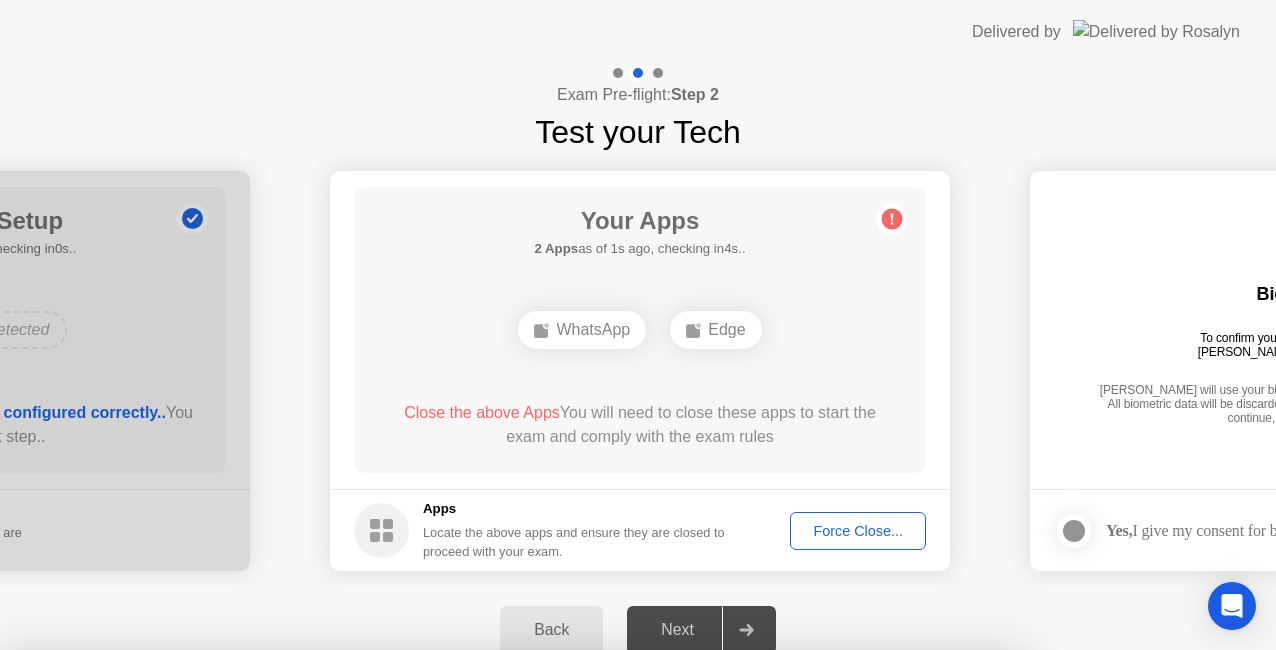 click on "Confirm" at bounding box center [577, 926] 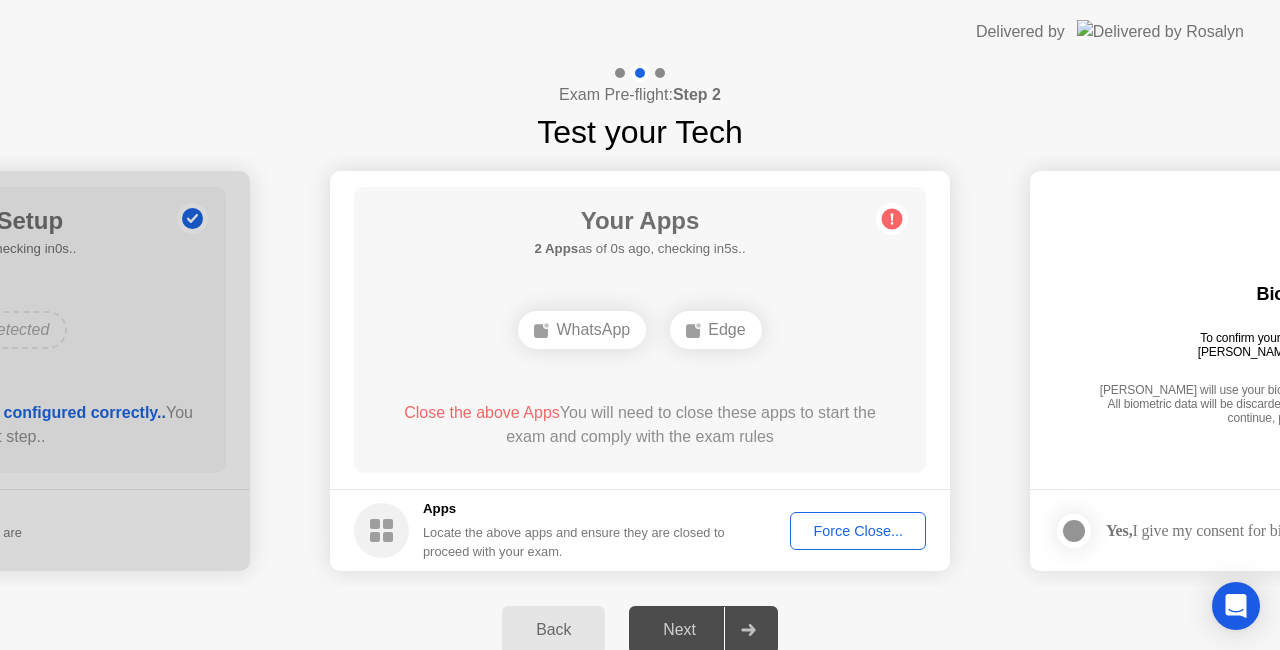 click on "Force Close..." 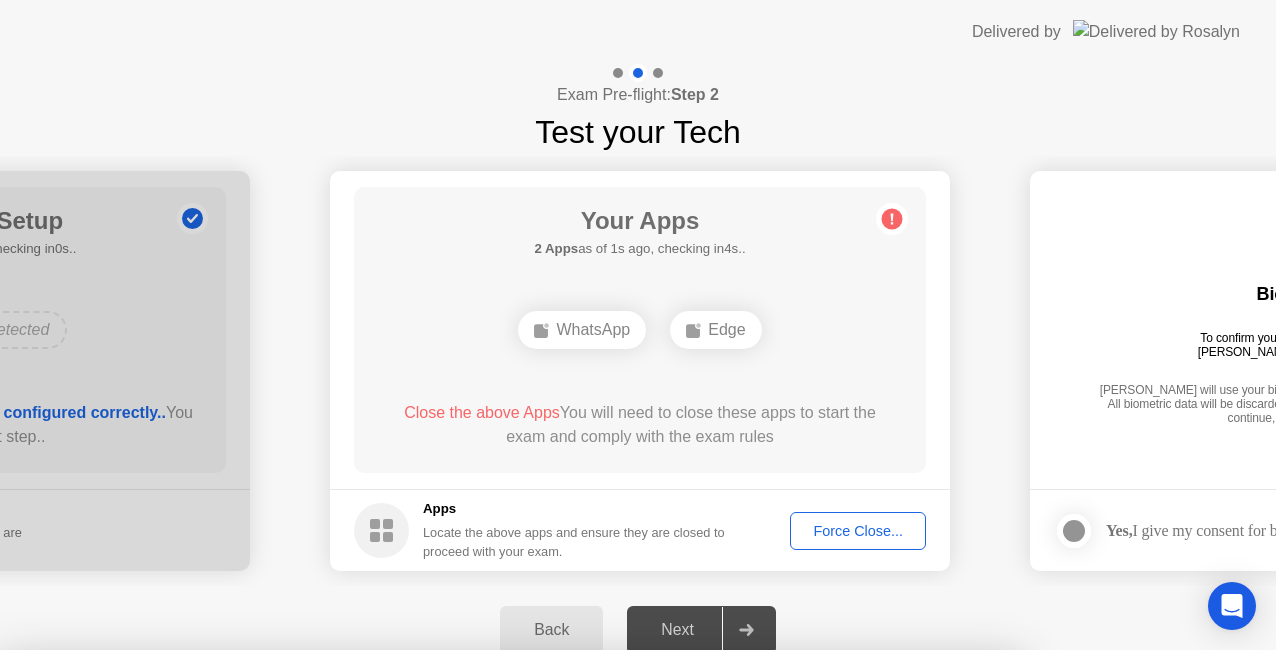 click on "Confirm" at bounding box center (577, 926) 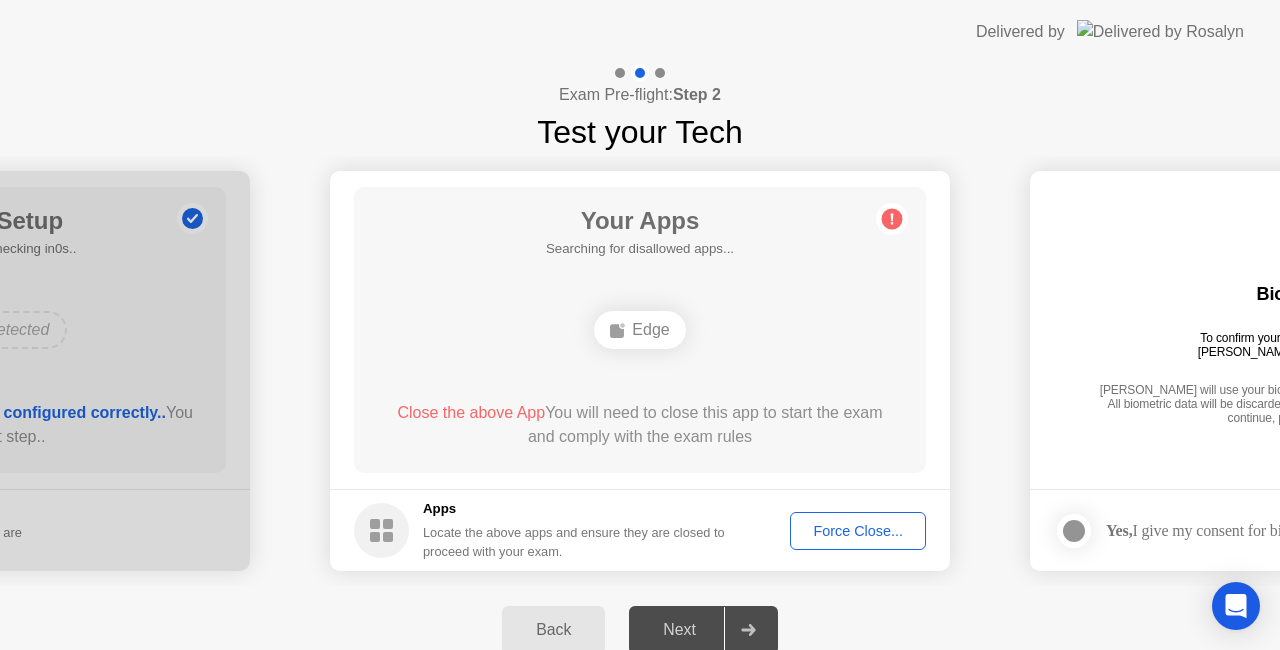 click on "Force Close..." 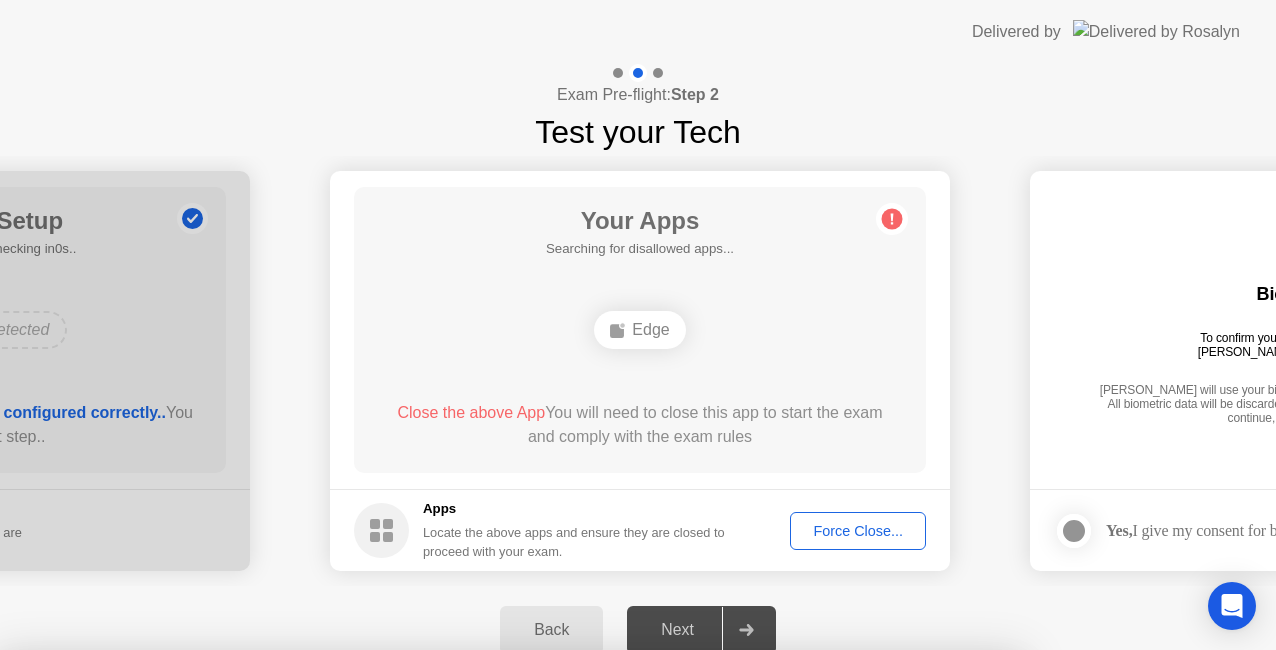 click on "Confirm" at bounding box center [577, 926] 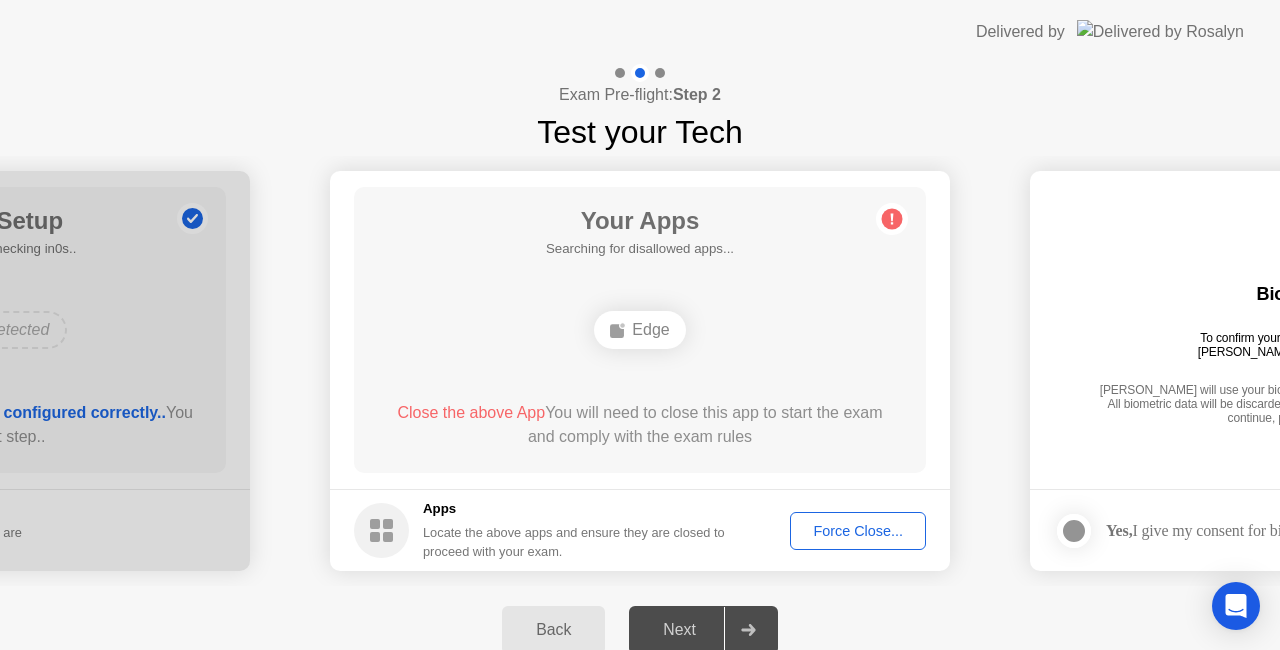 click on "Force Close..." 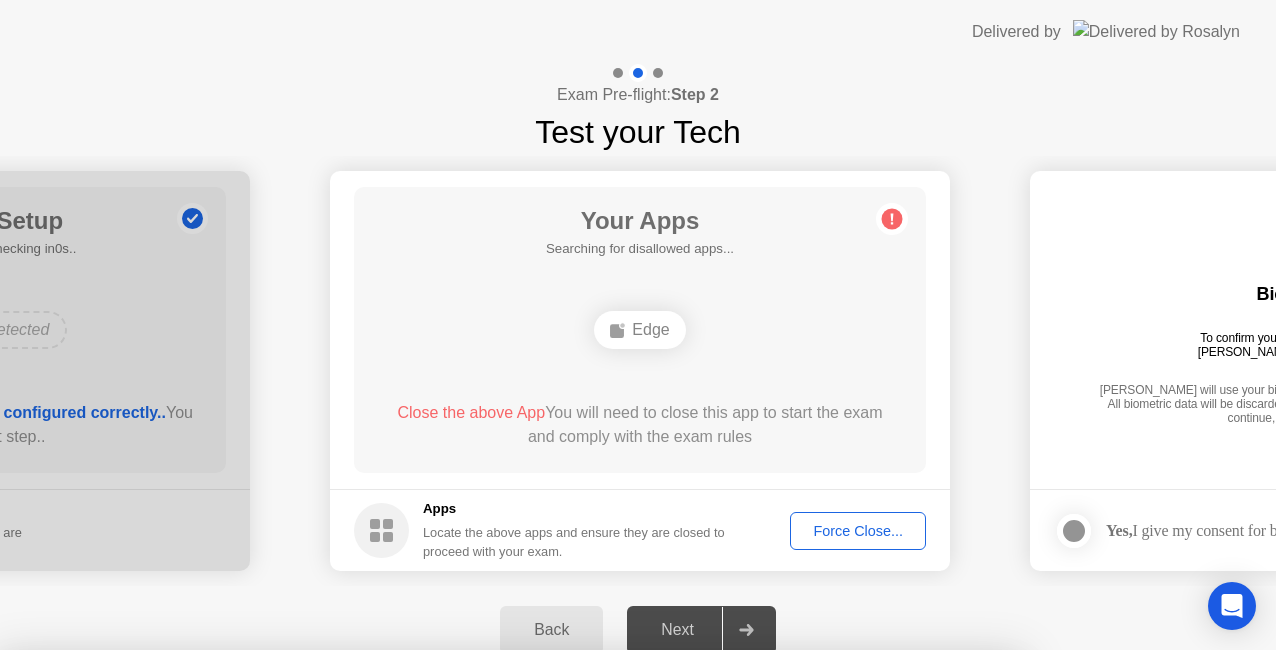 click on "Confirm" at bounding box center (577, 926) 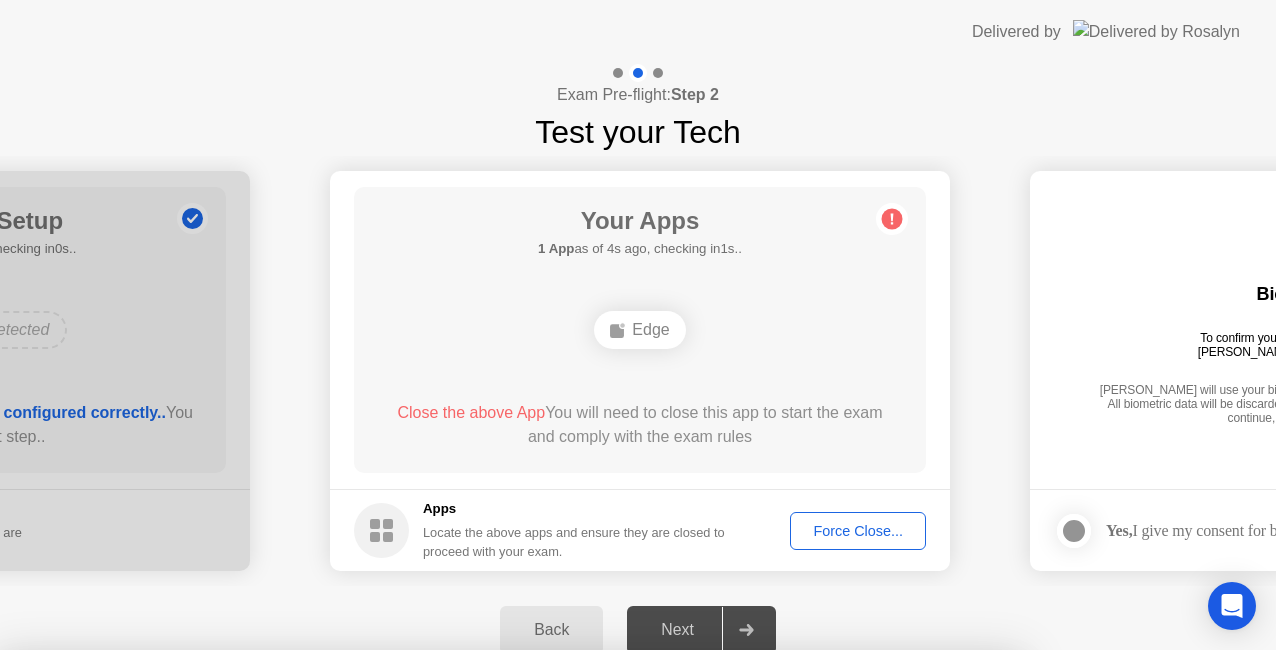 click on "Close" at bounding box center [429, 888] 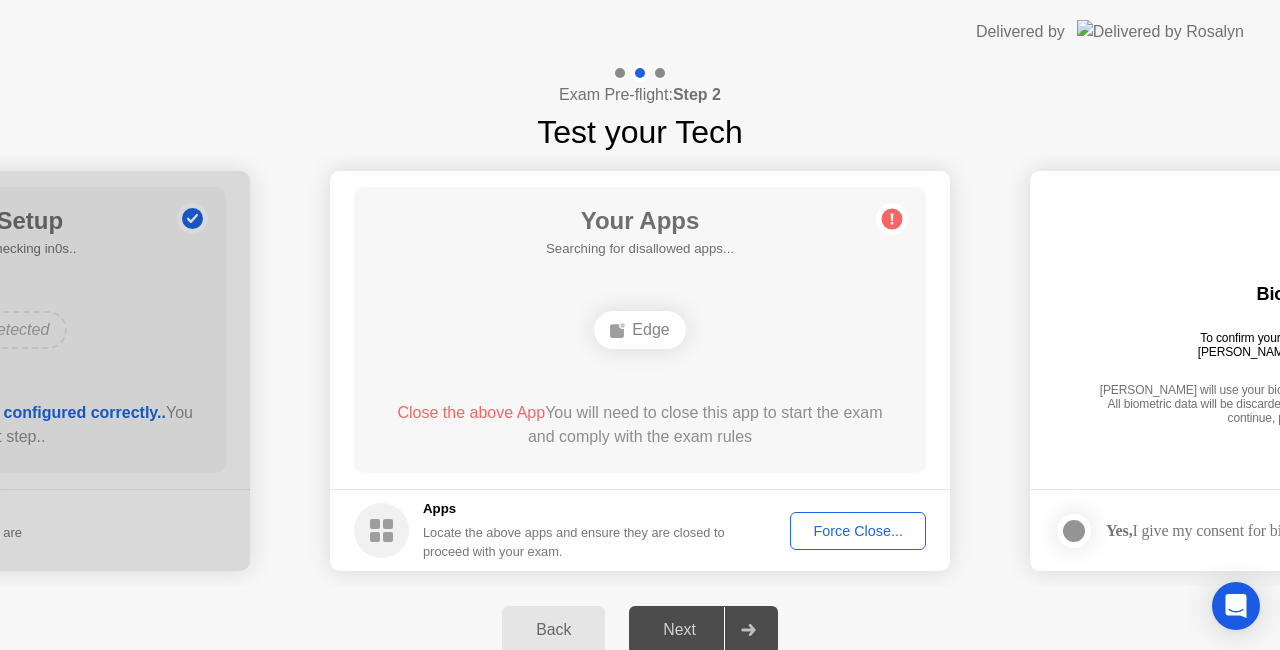 click on "Edge" 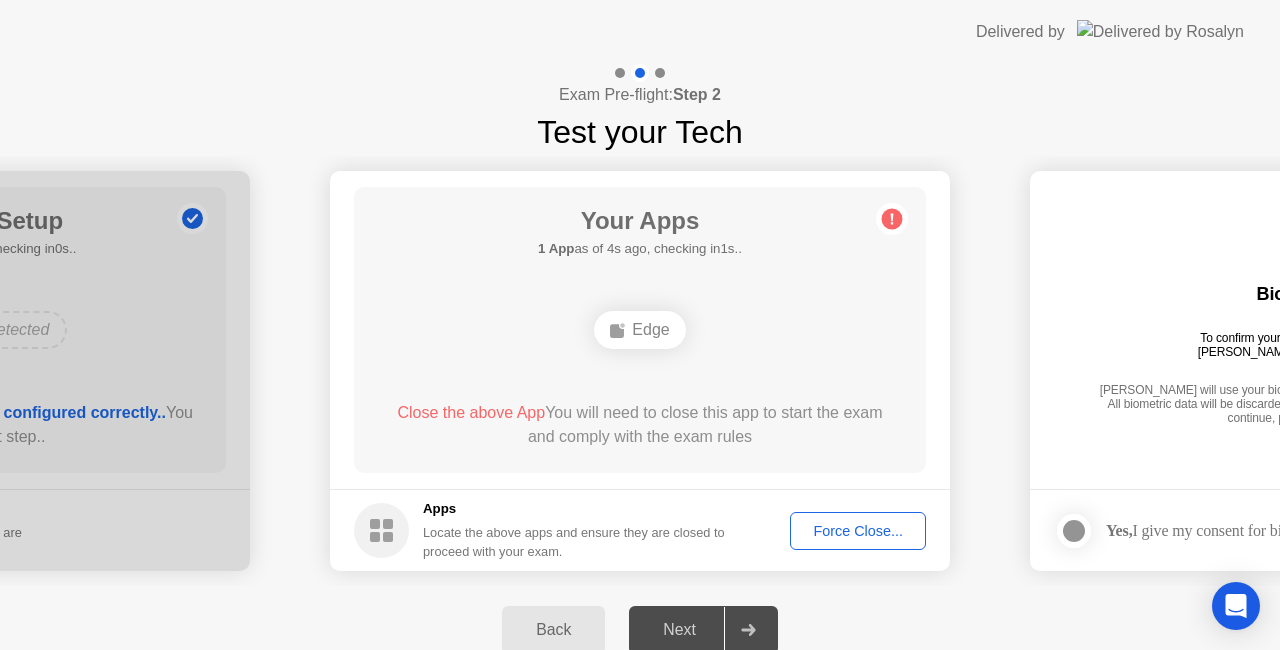 click on "Back Next" 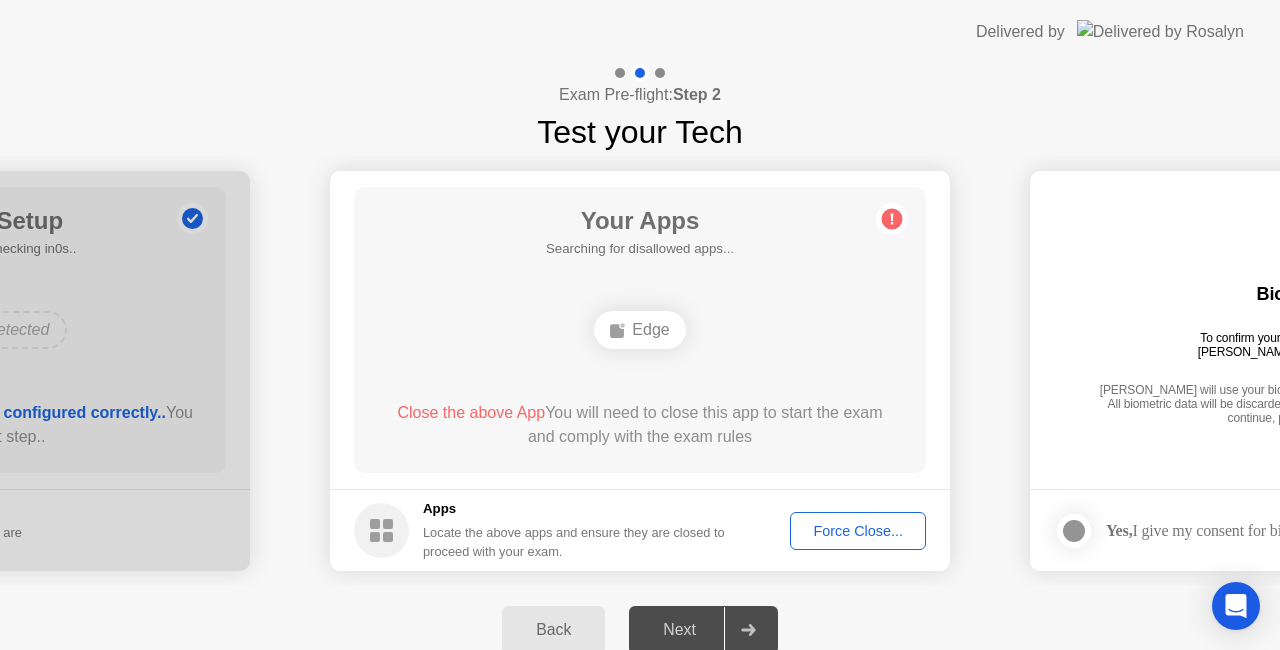 click on "Force Close..." 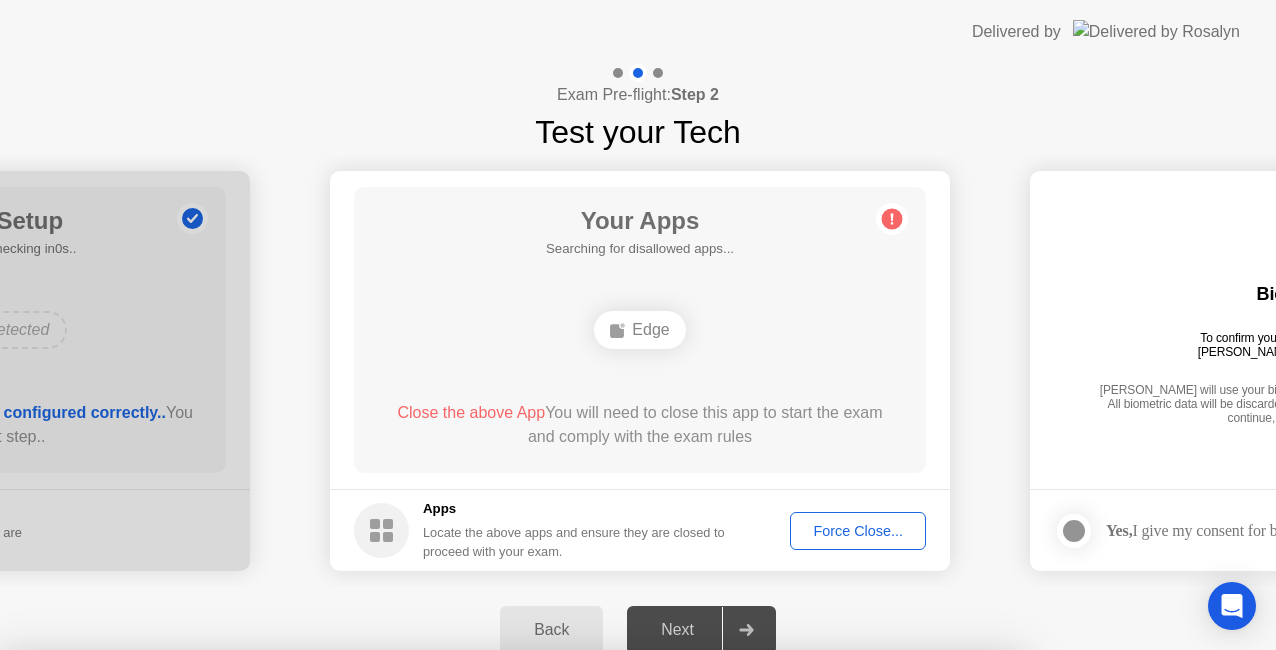 click on "Confirm" at bounding box center (577, 926) 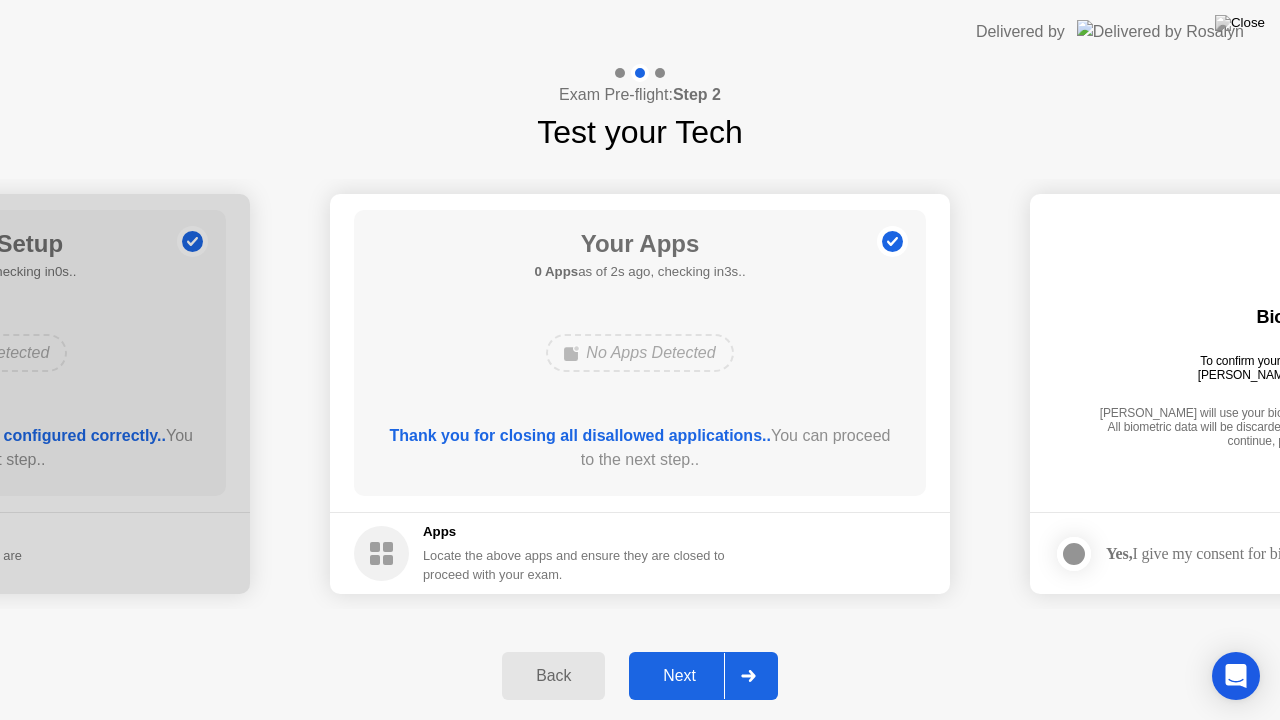 click 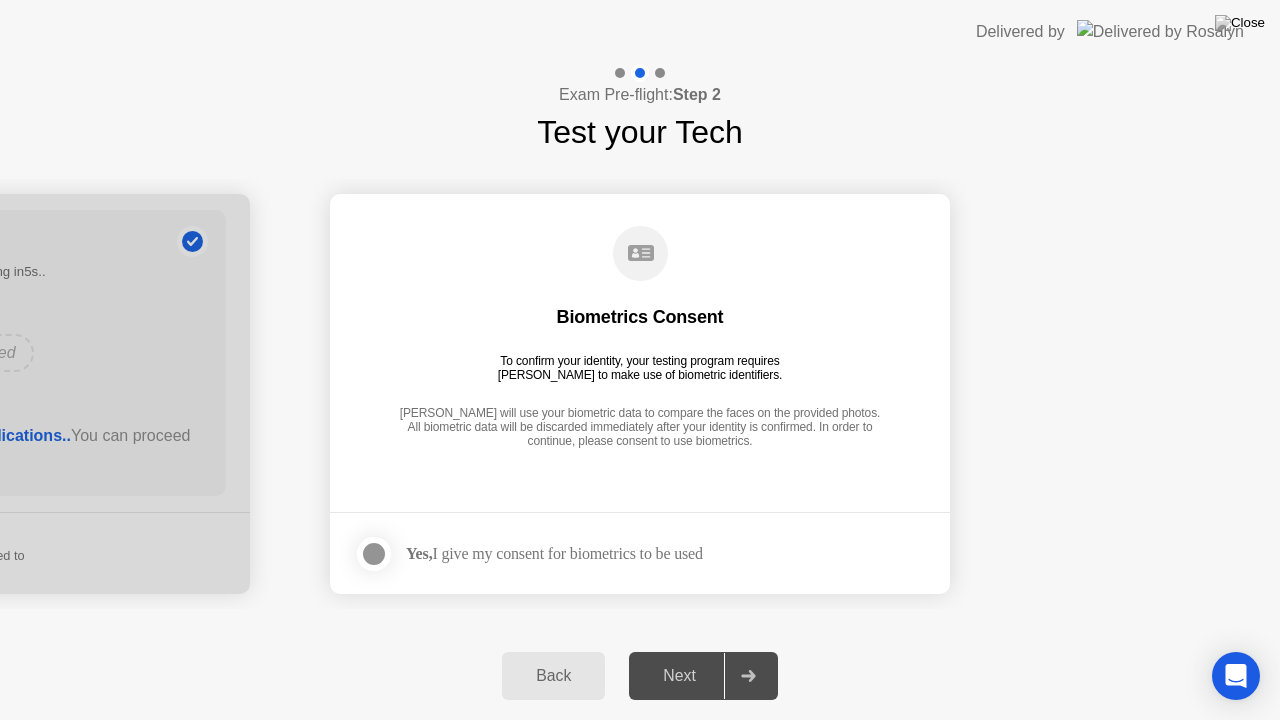 click 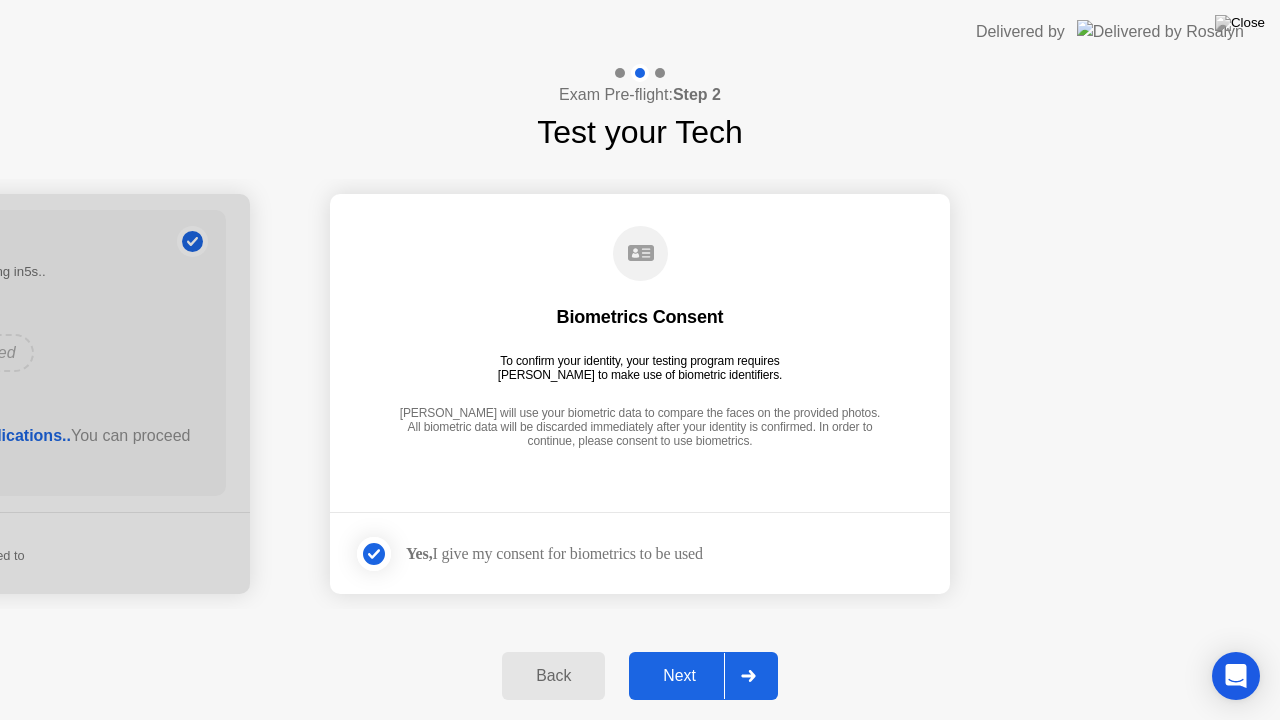 click 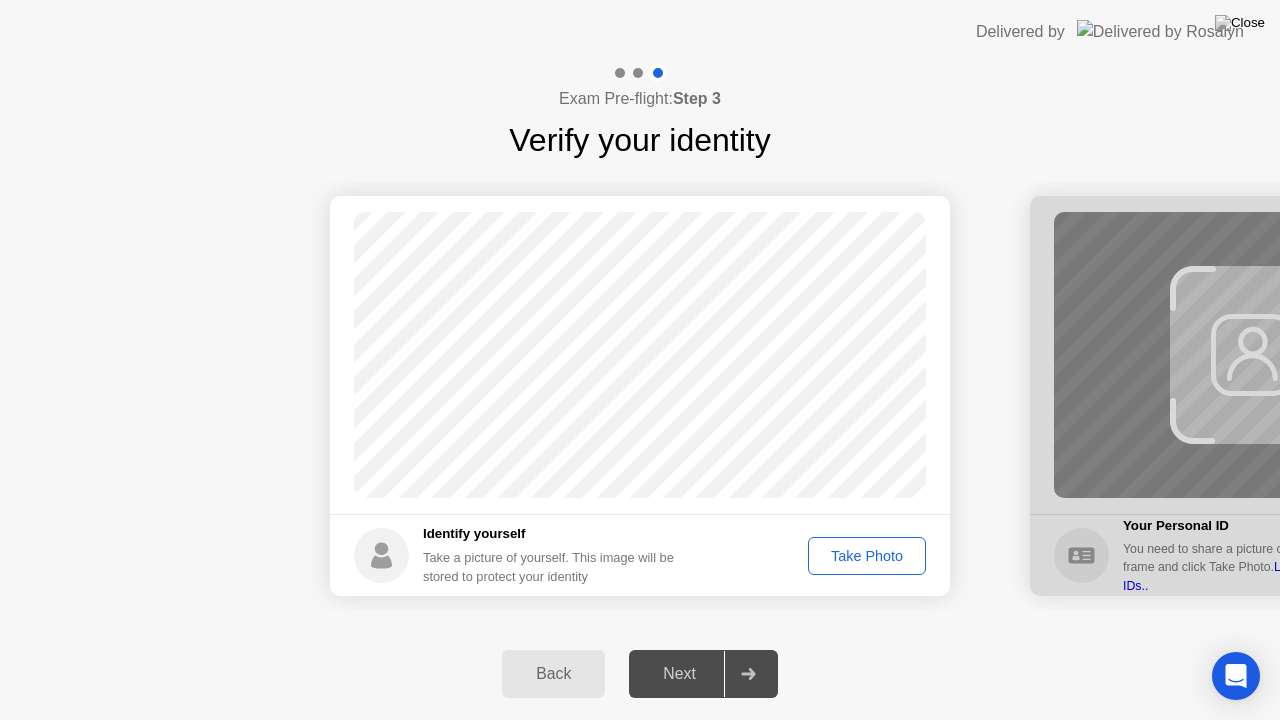 click on "Take Photo" 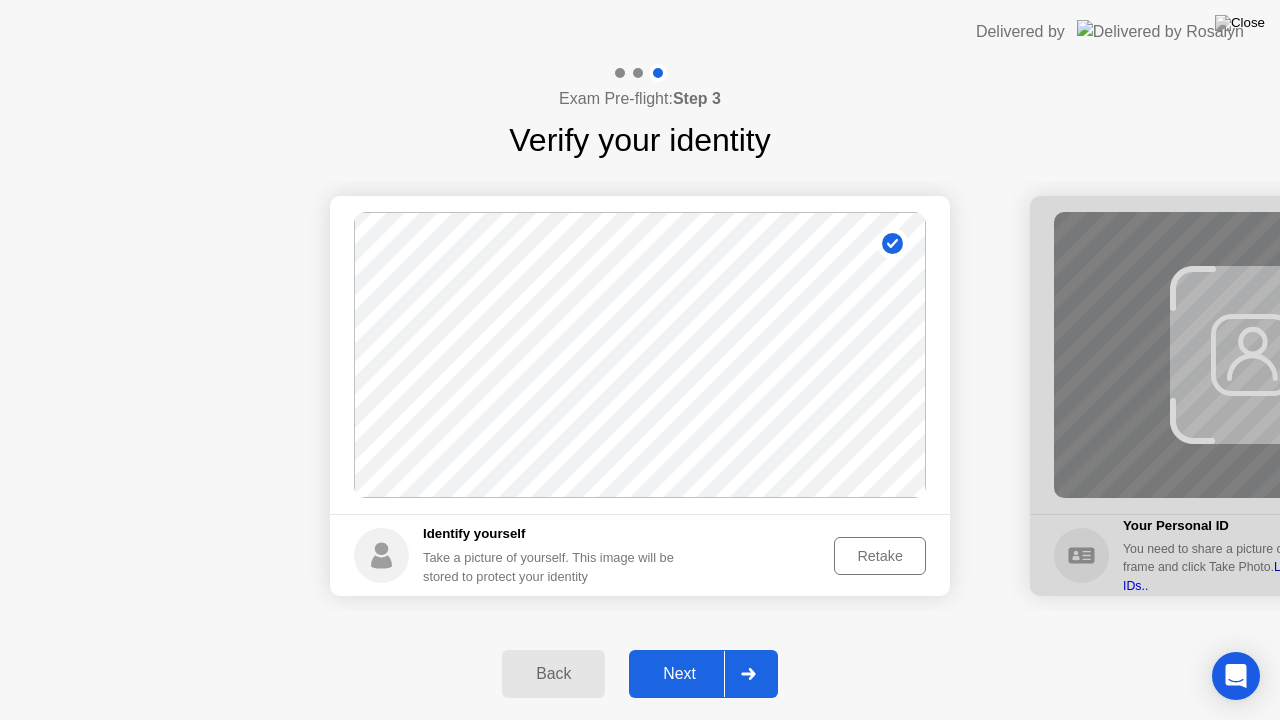 click 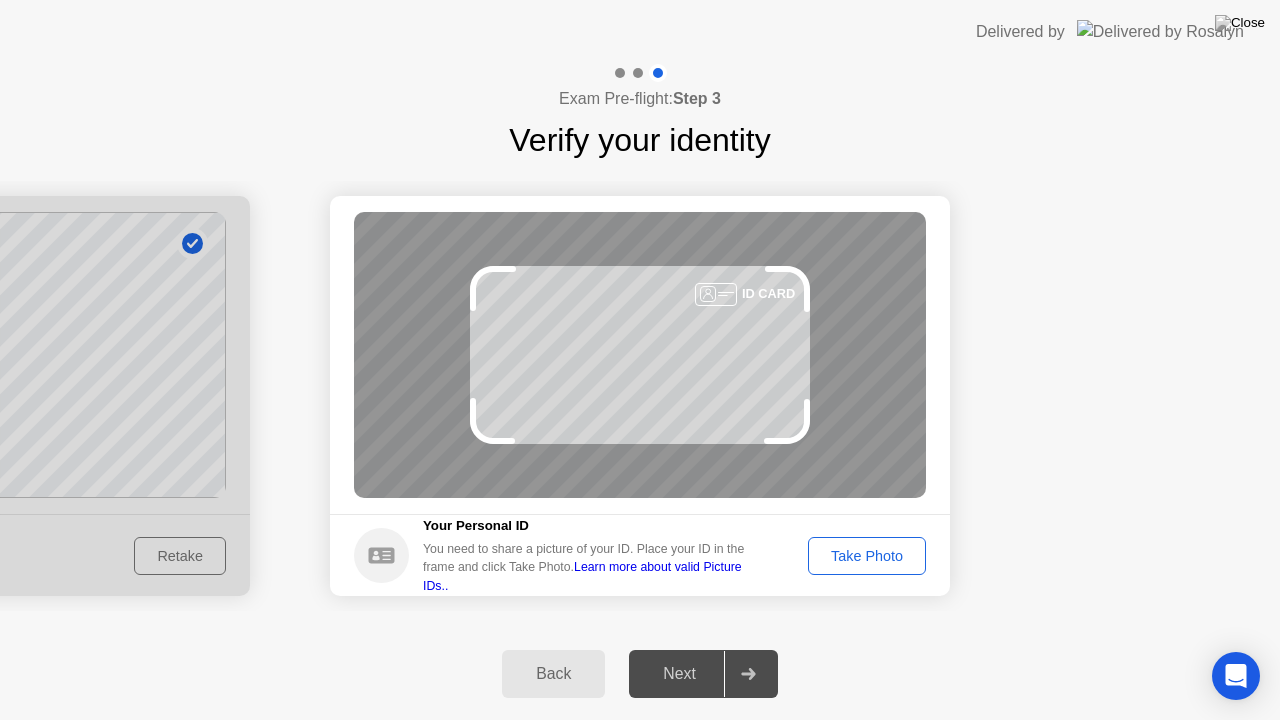 click on "Take Photo" 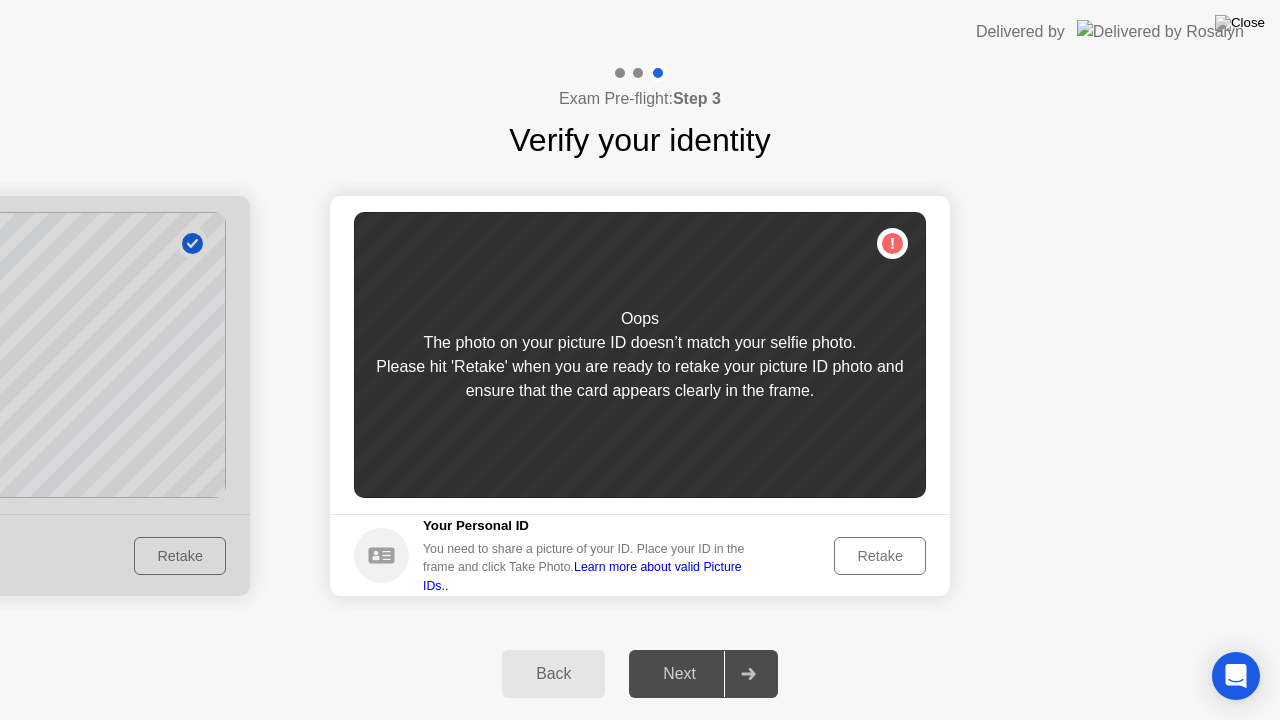 click on "Retake" 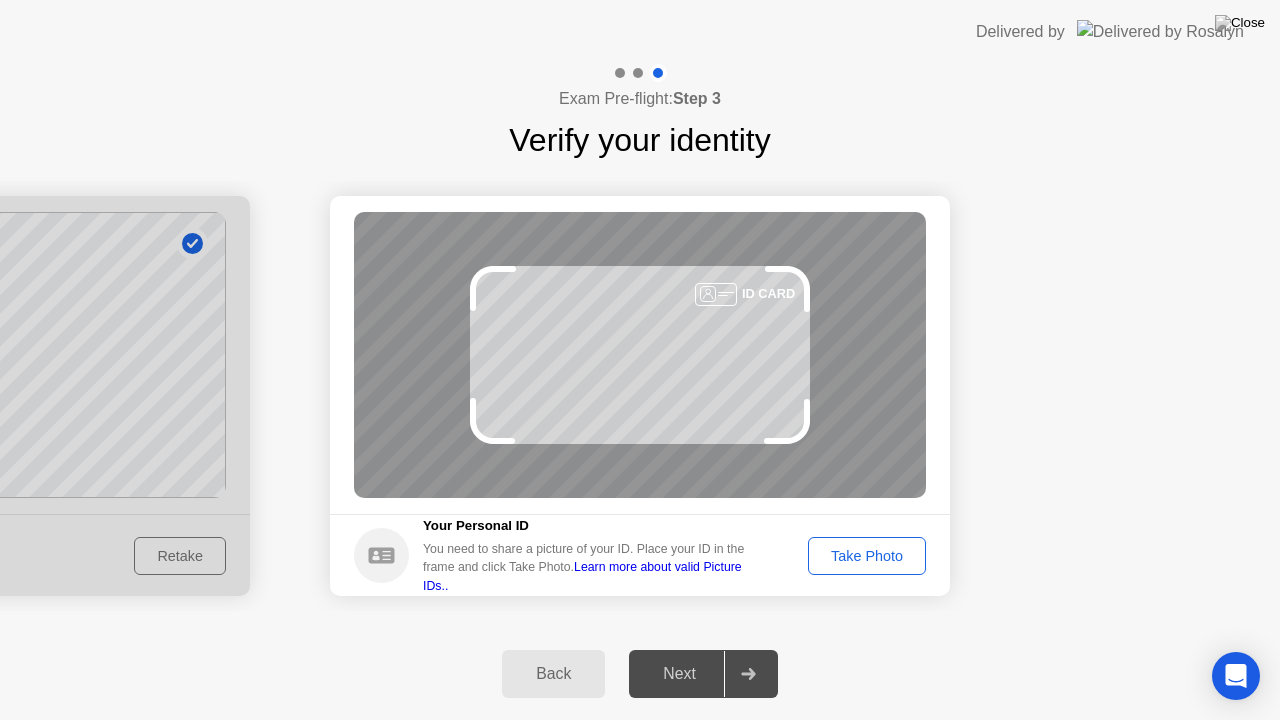 click on "Take Photo" 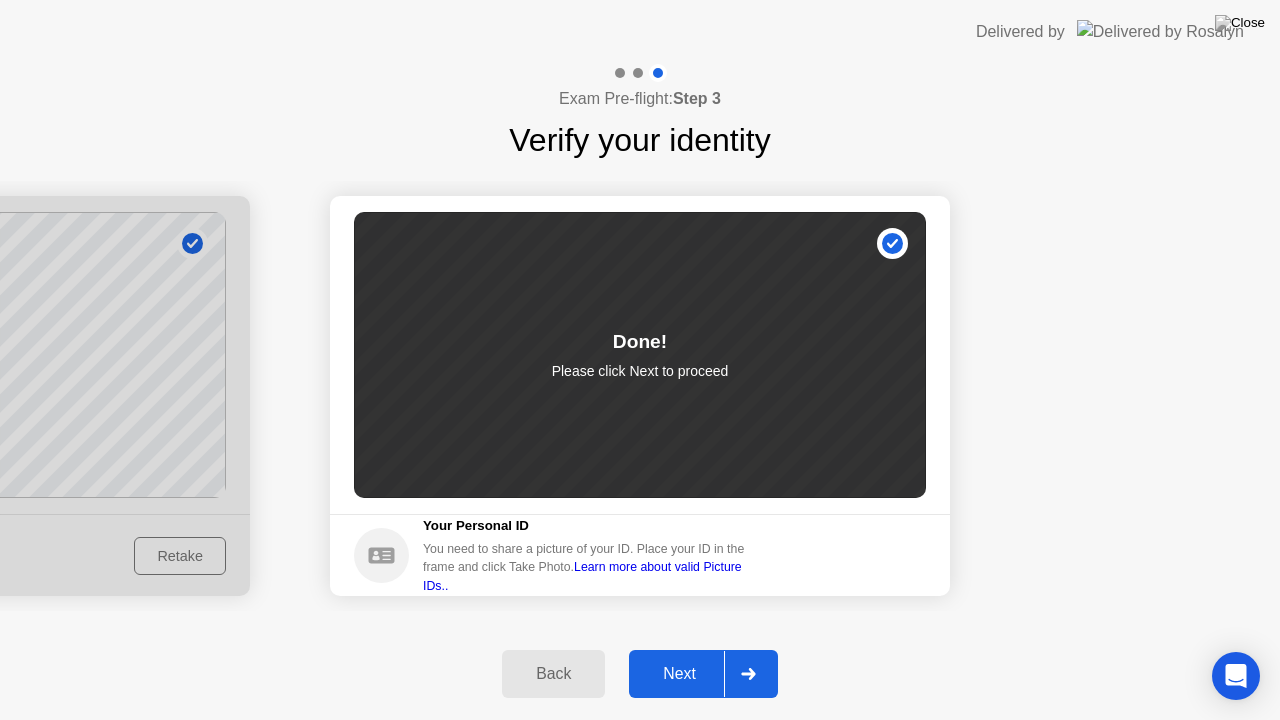 click 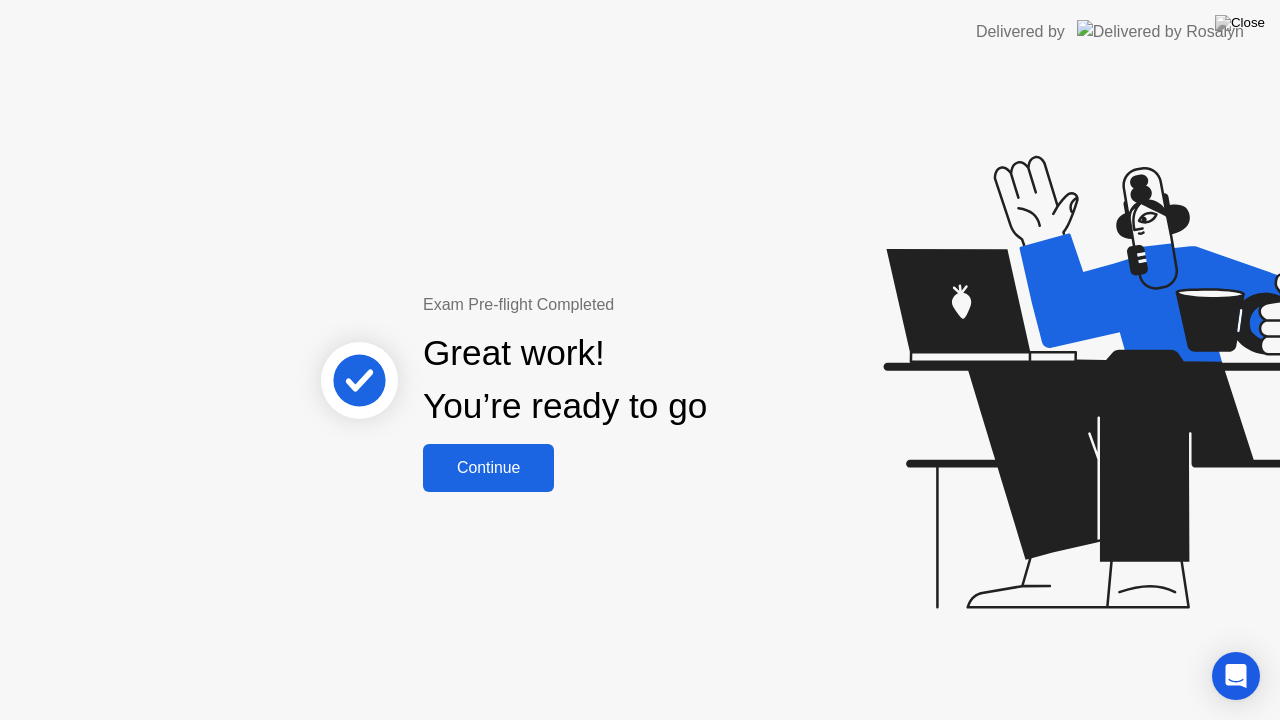 click on "Continue" 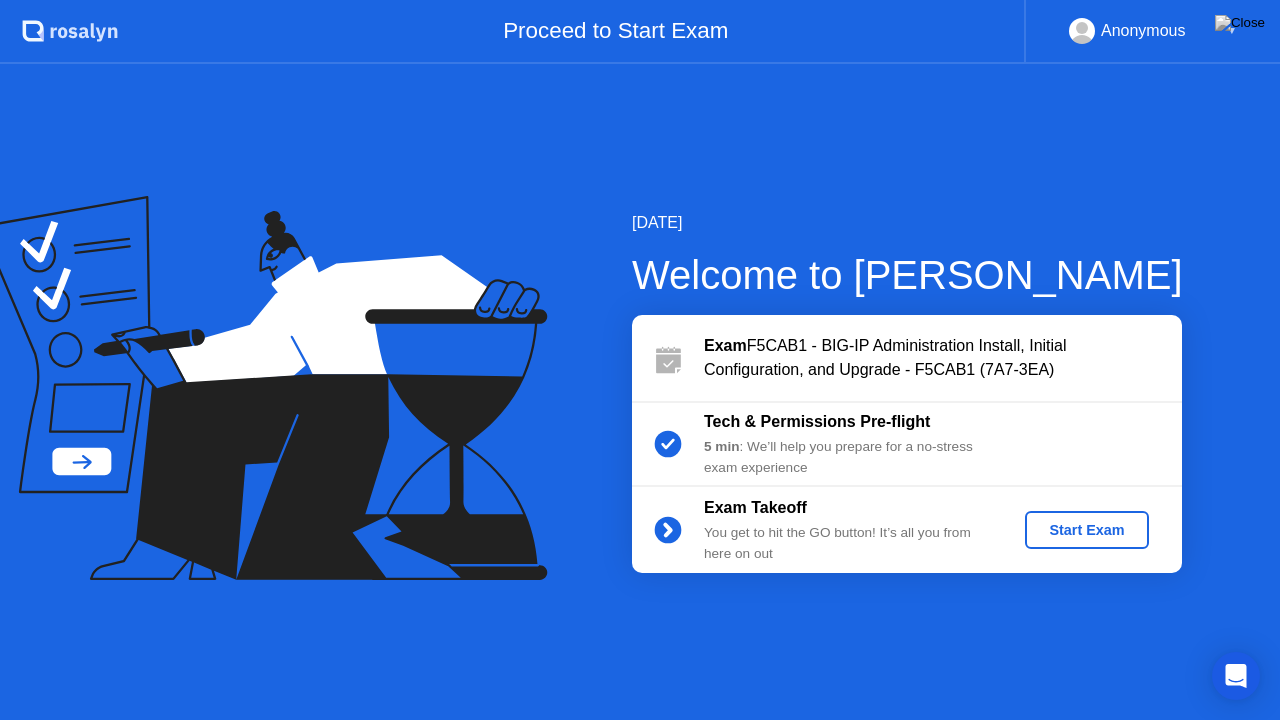 click on "Start Exam" 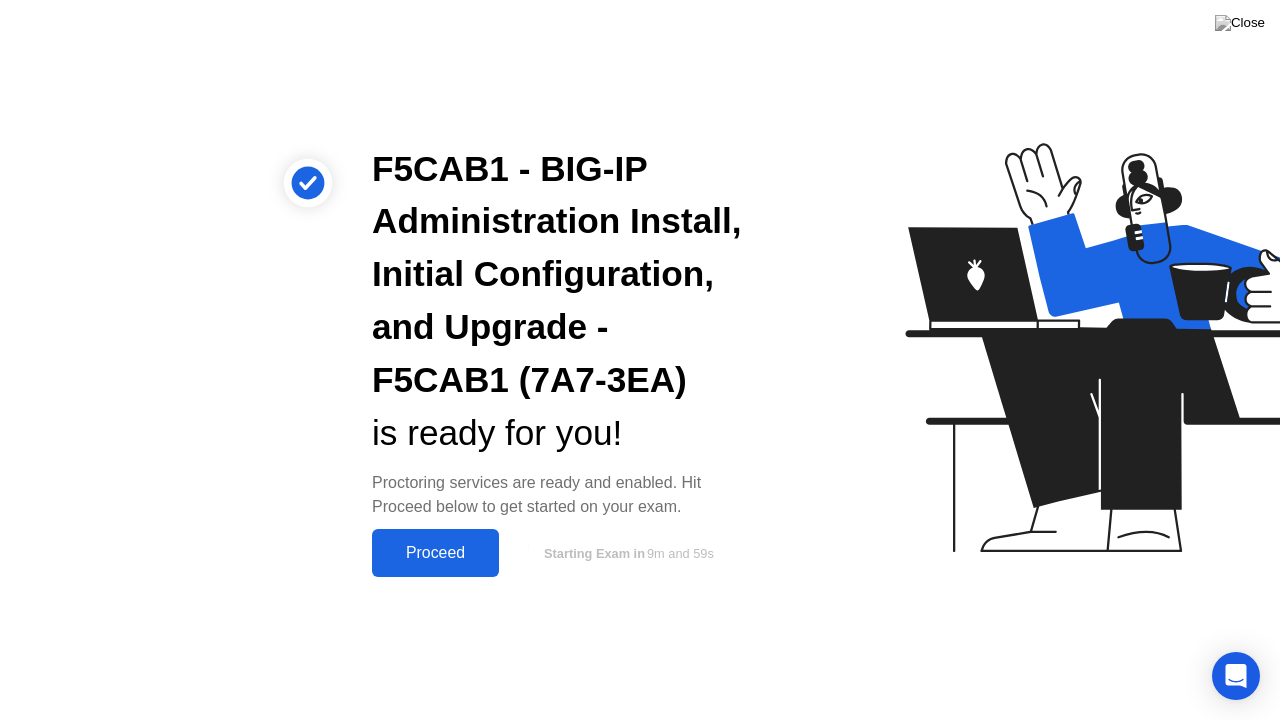 click on "Proceed" 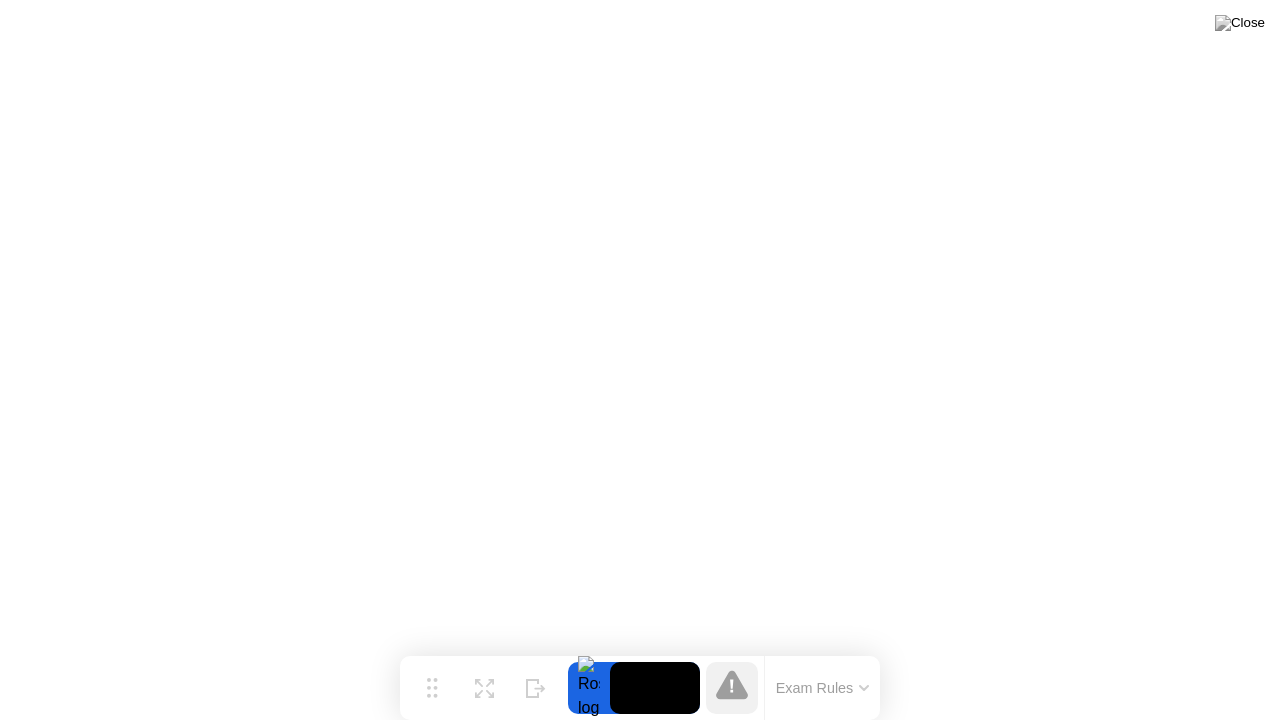 click 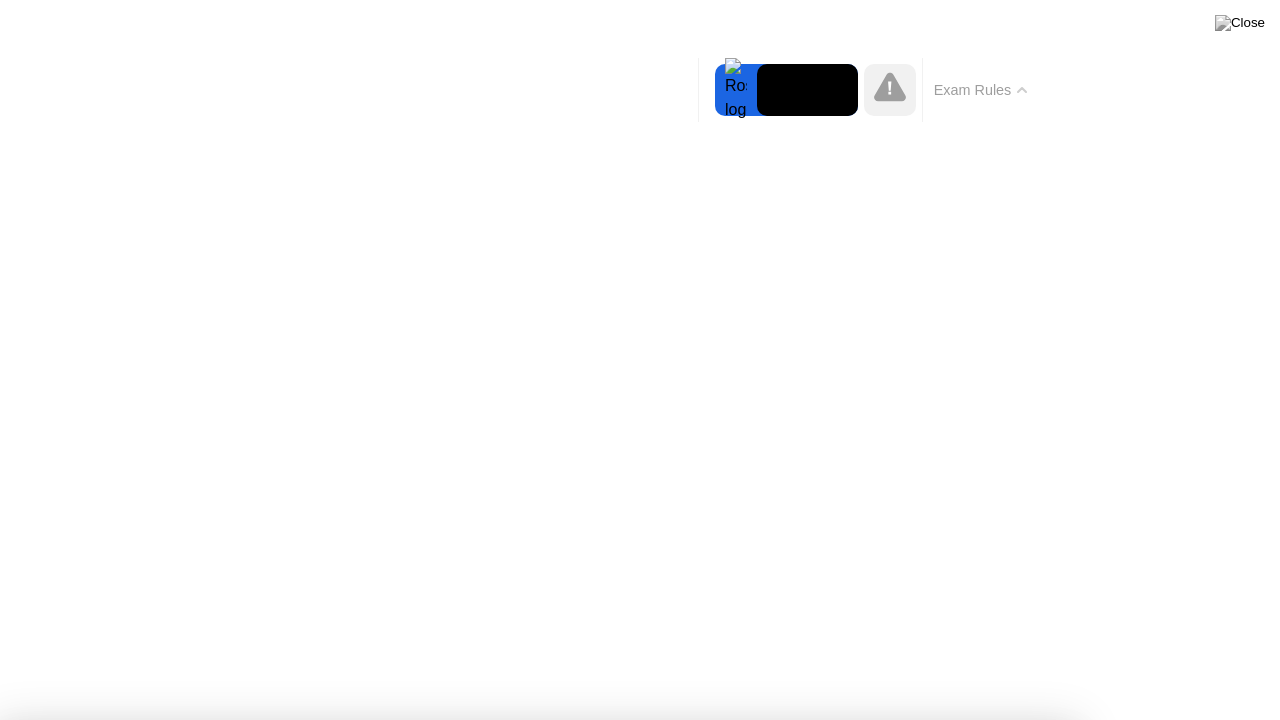 click on "Got it!" at bounding box center (537, 1289) 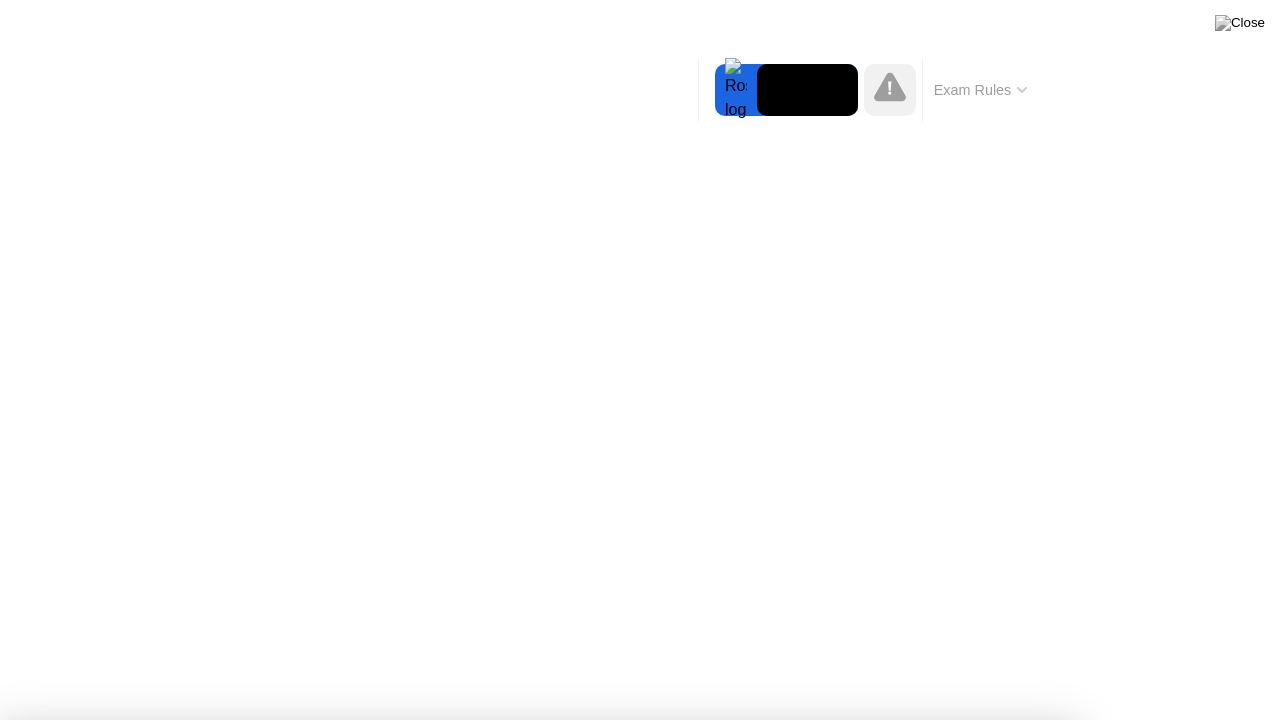 click on "Got it!" at bounding box center [647, 1238] 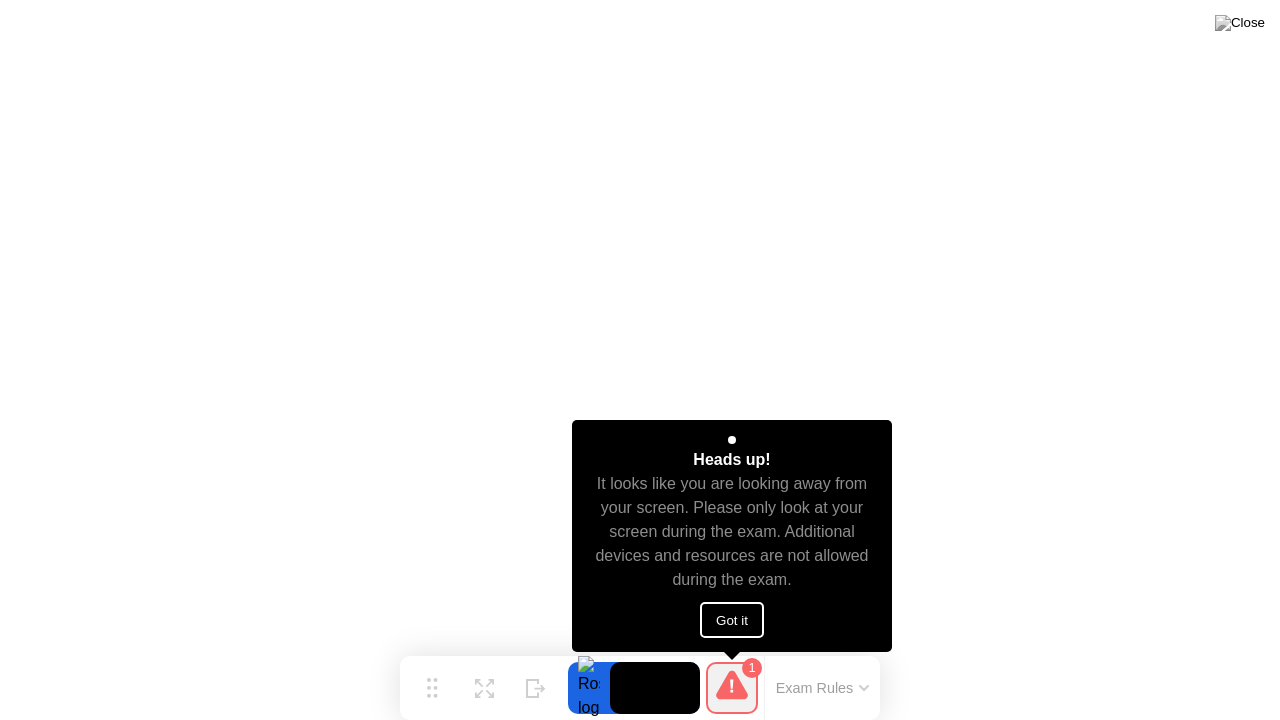 click on "Got it" 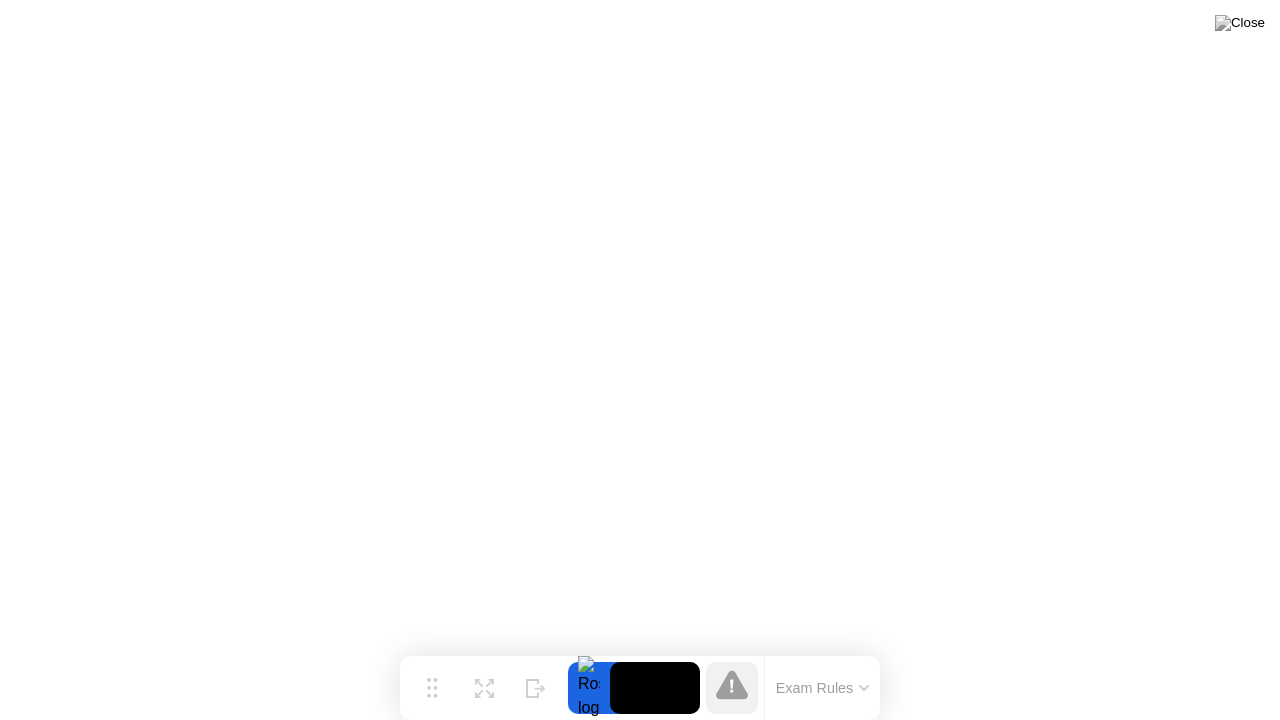 click 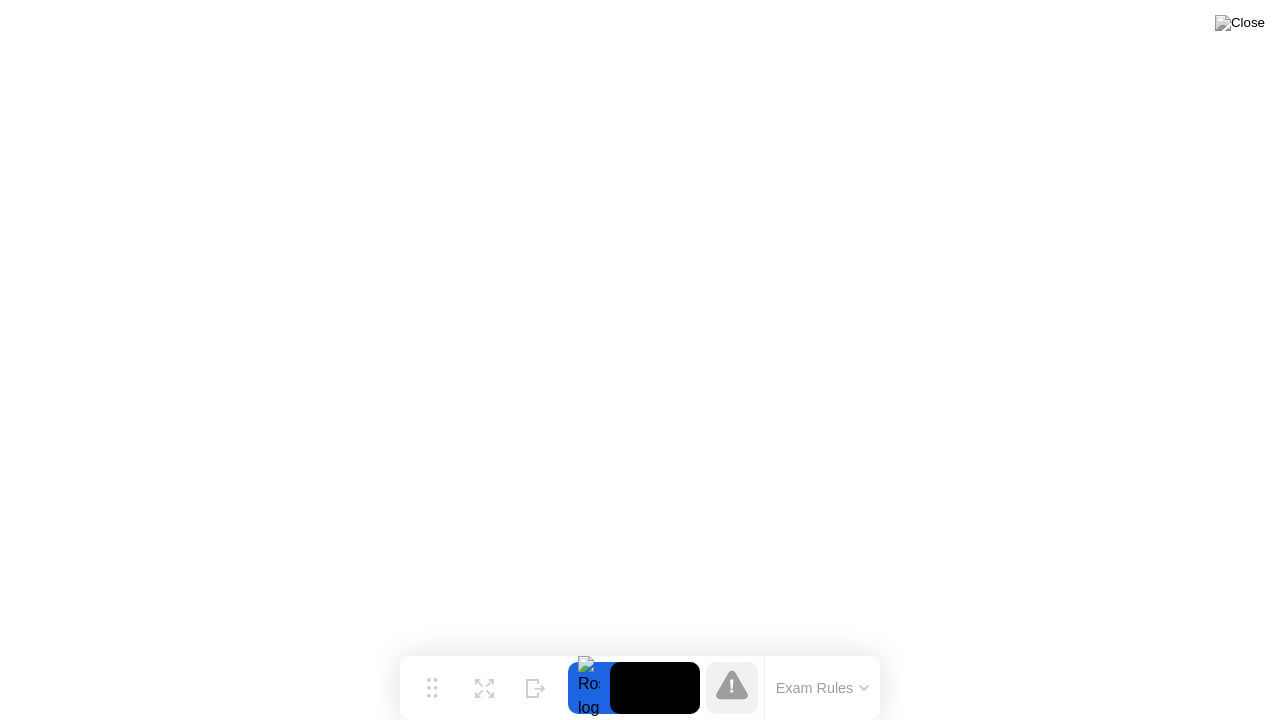 click on "Exam Rules" 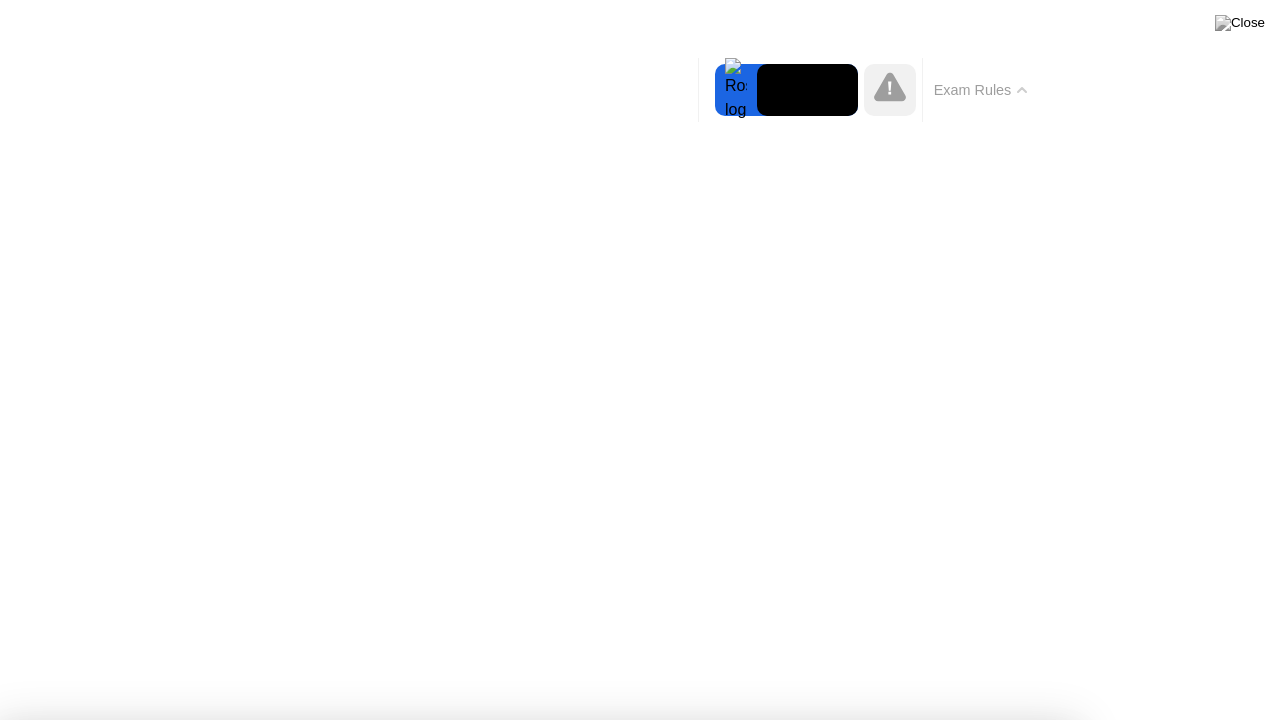 click on "Got it!" at bounding box center [537, 1289] 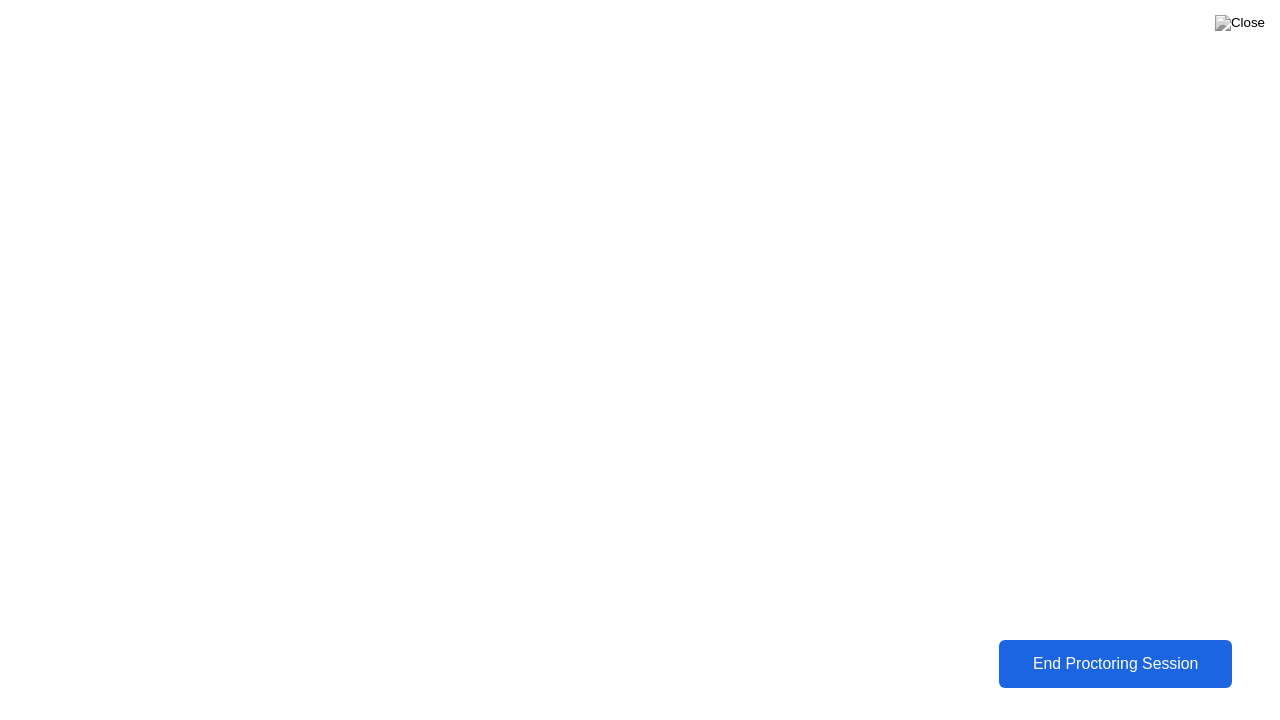 click on "End Proctoring Session" 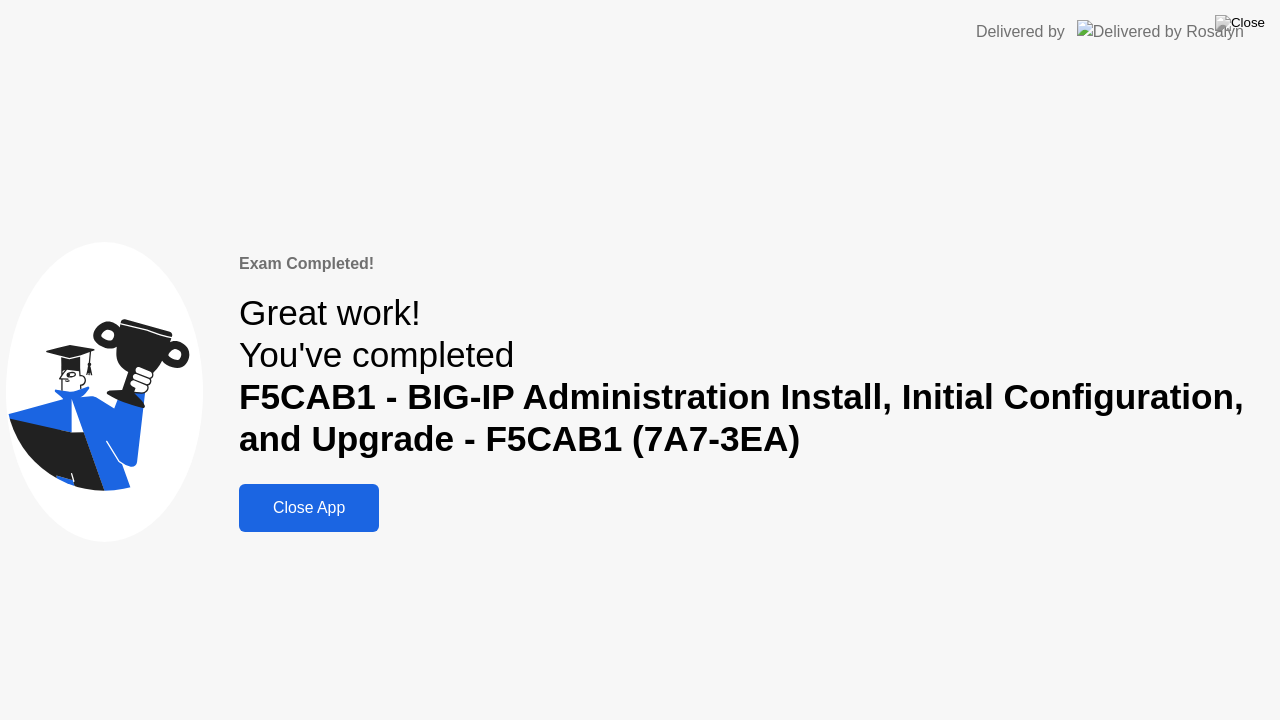 click on "Close App" 